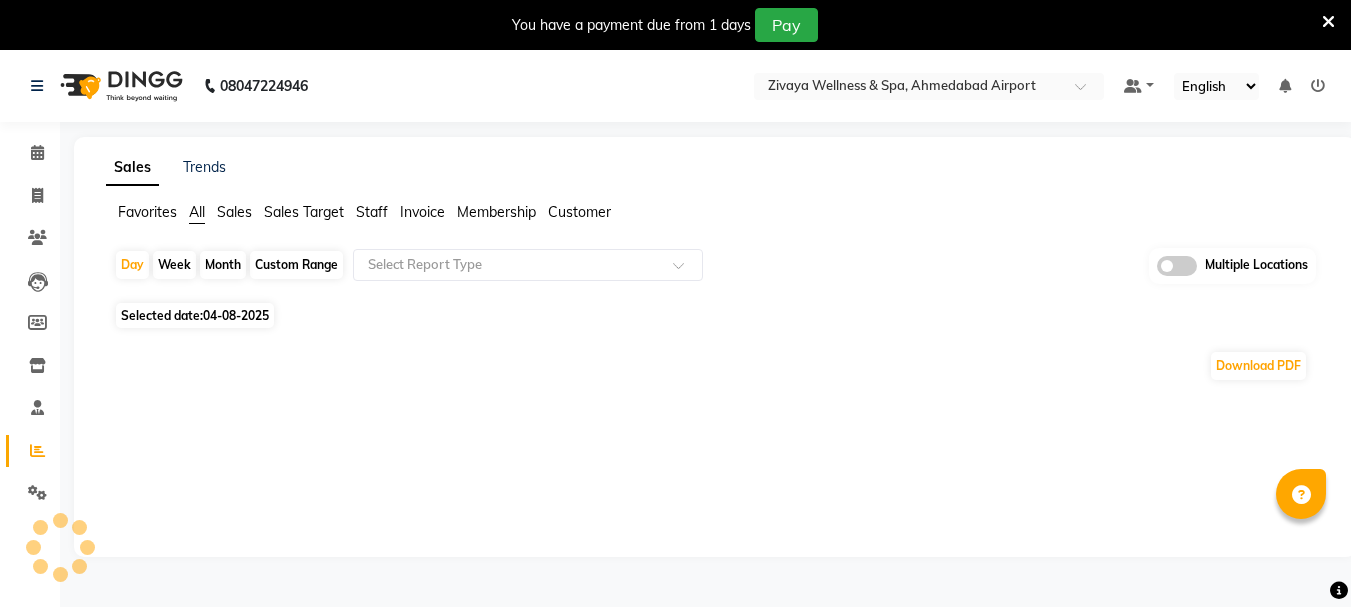 scroll, scrollTop: 0, scrollLeft: 0, axis: both 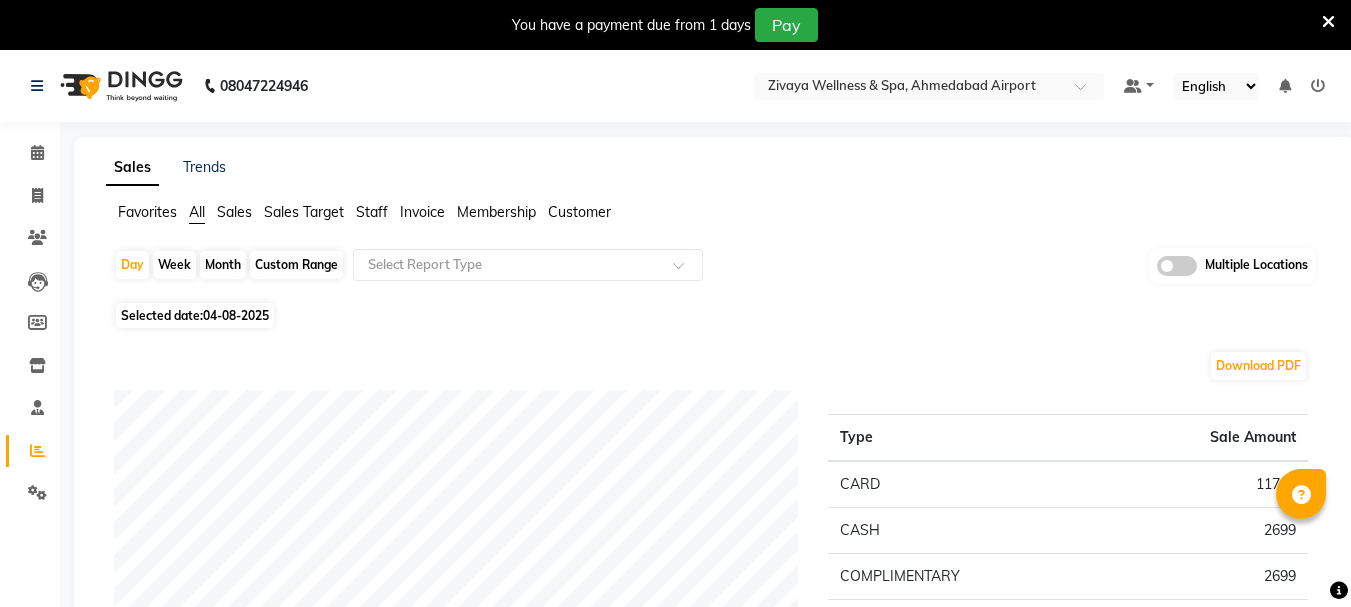 click on "Selected date:  04-08-2025" 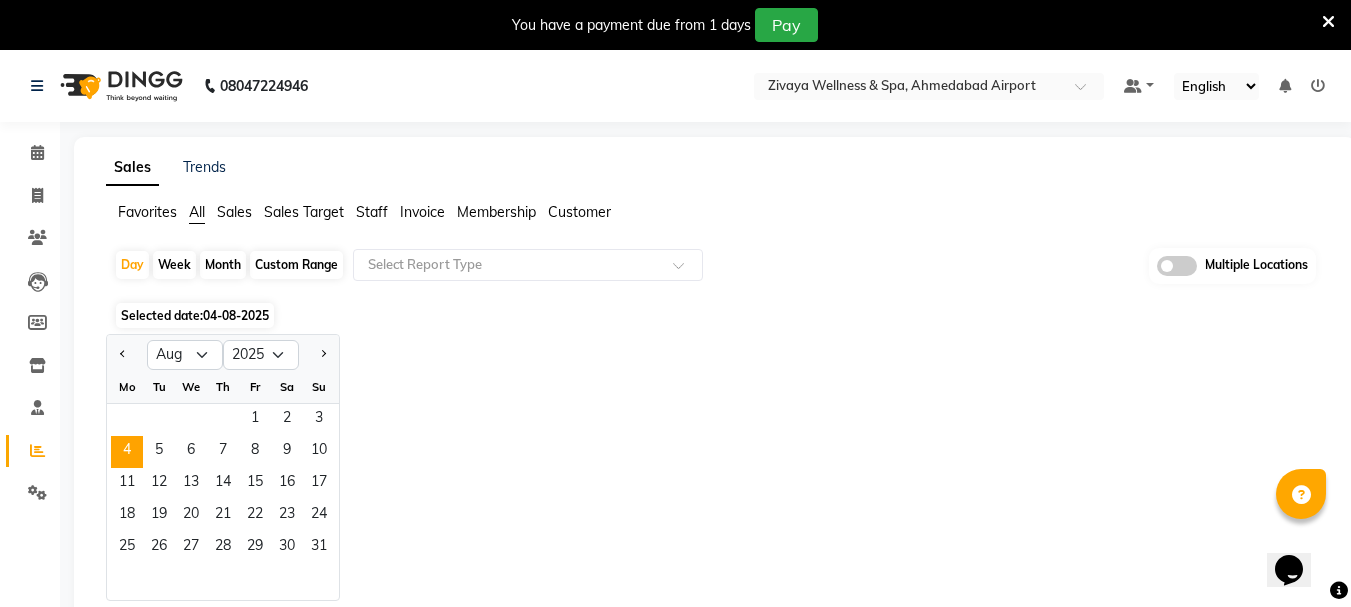 scroll, scrollTop: 0, scrollLeft: 0, axis: both 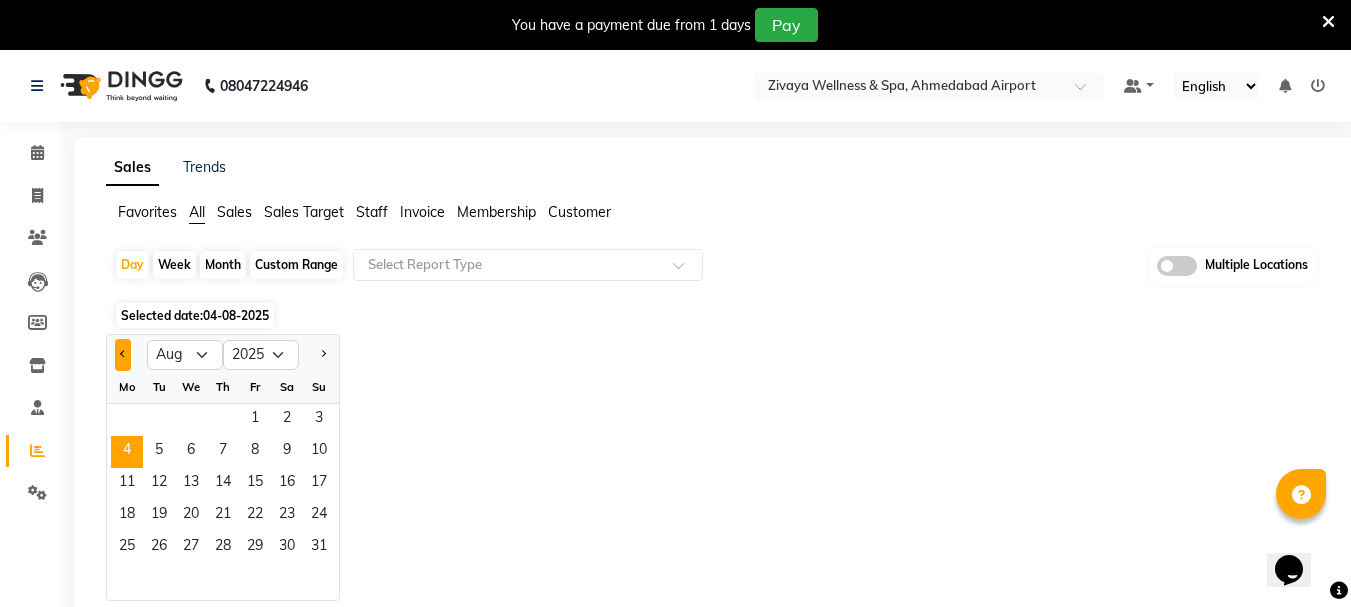 click 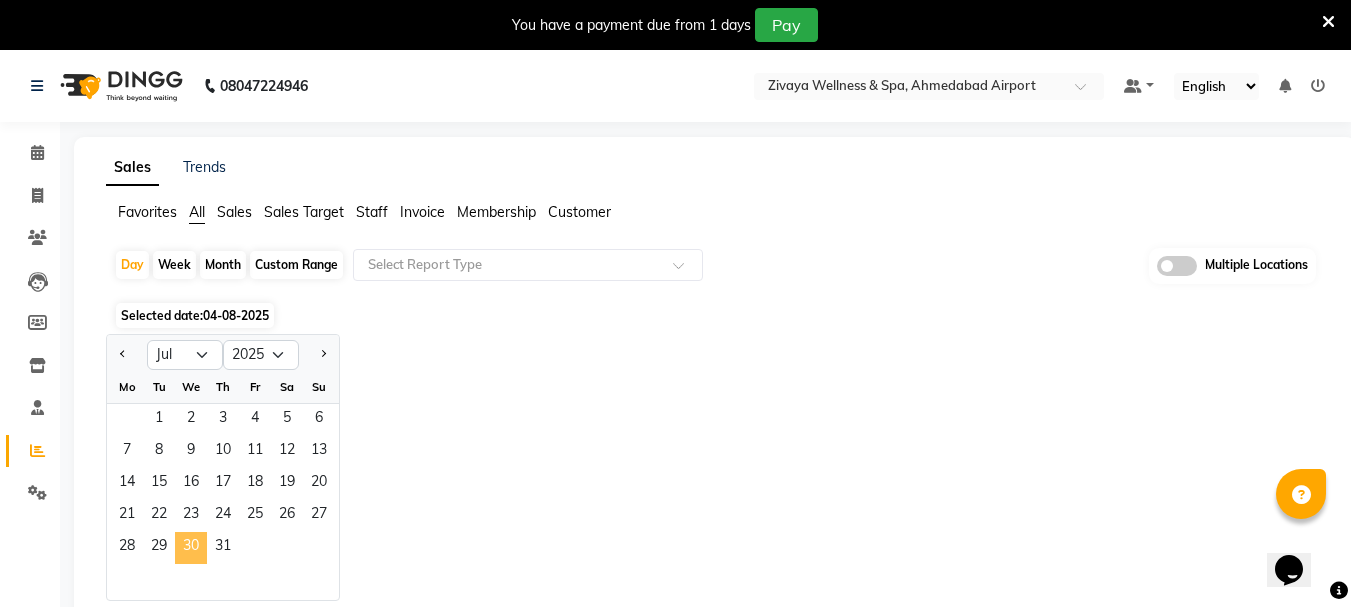 click on "30" 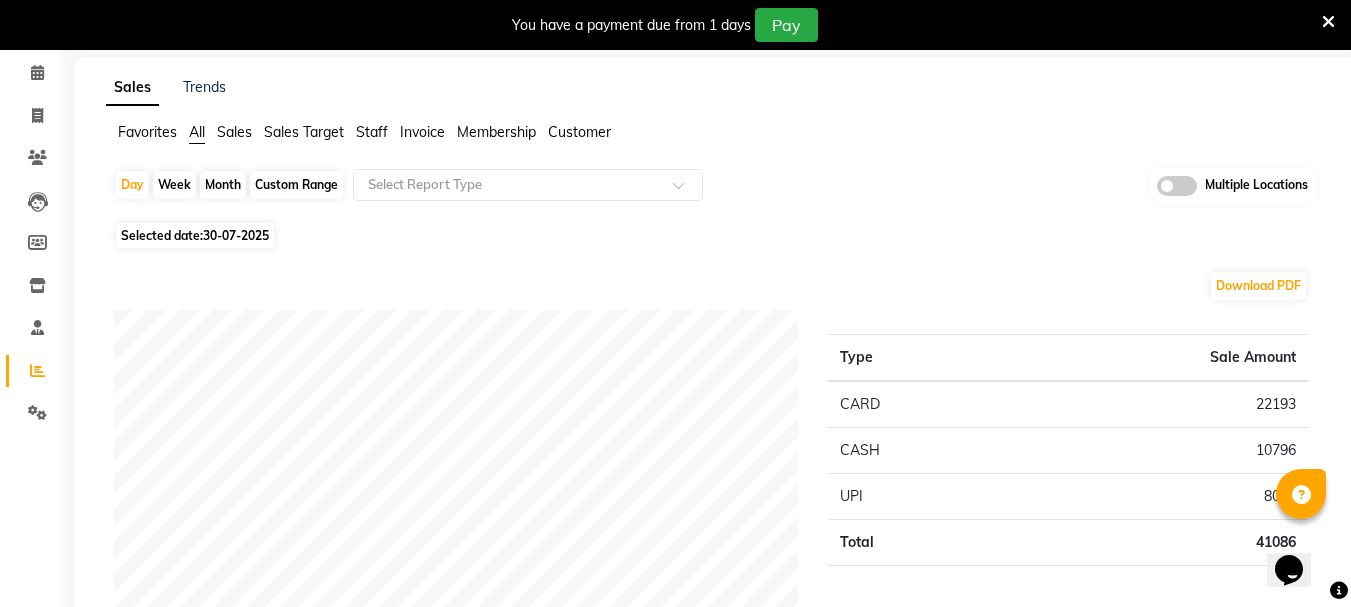 scroll, scrollTop: 0, scrollLeft: 0, axis: both 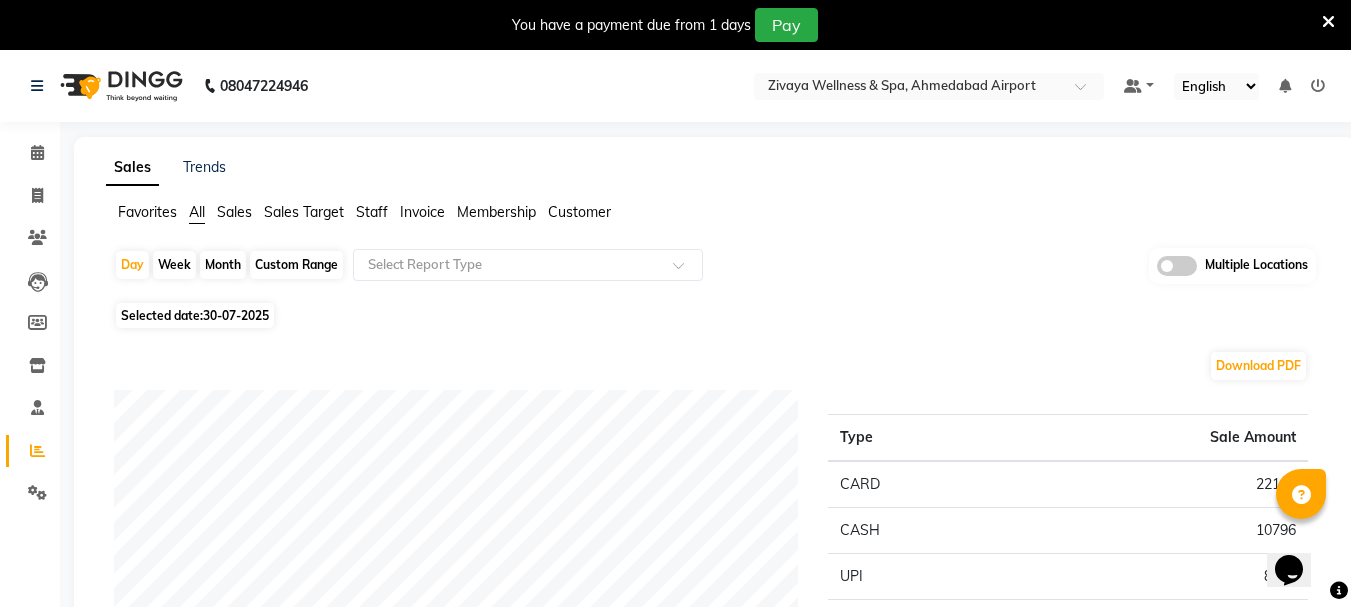 click on "30-07-2025" 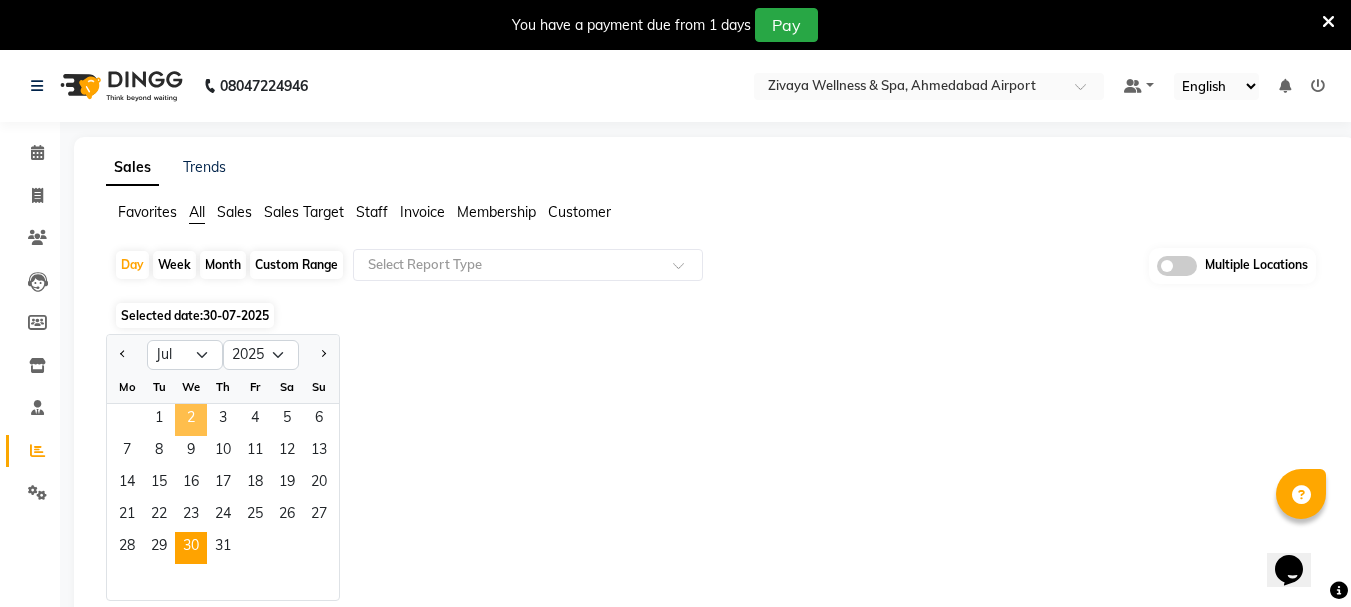 click on "2" 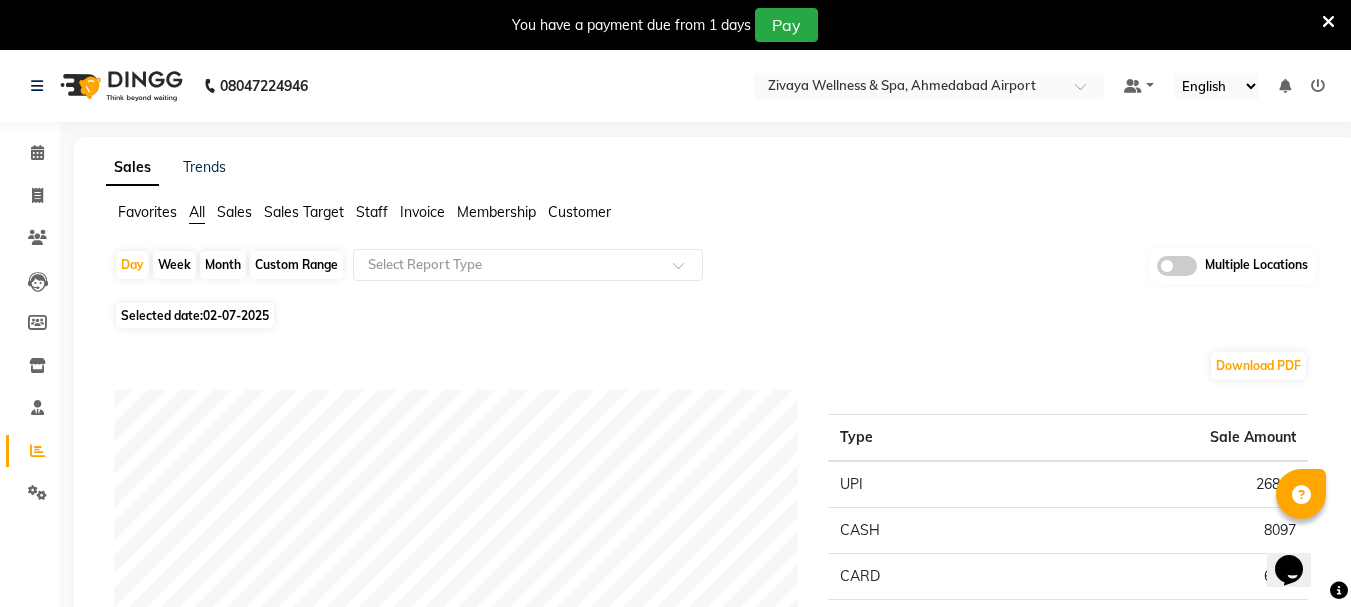 click on "Month" 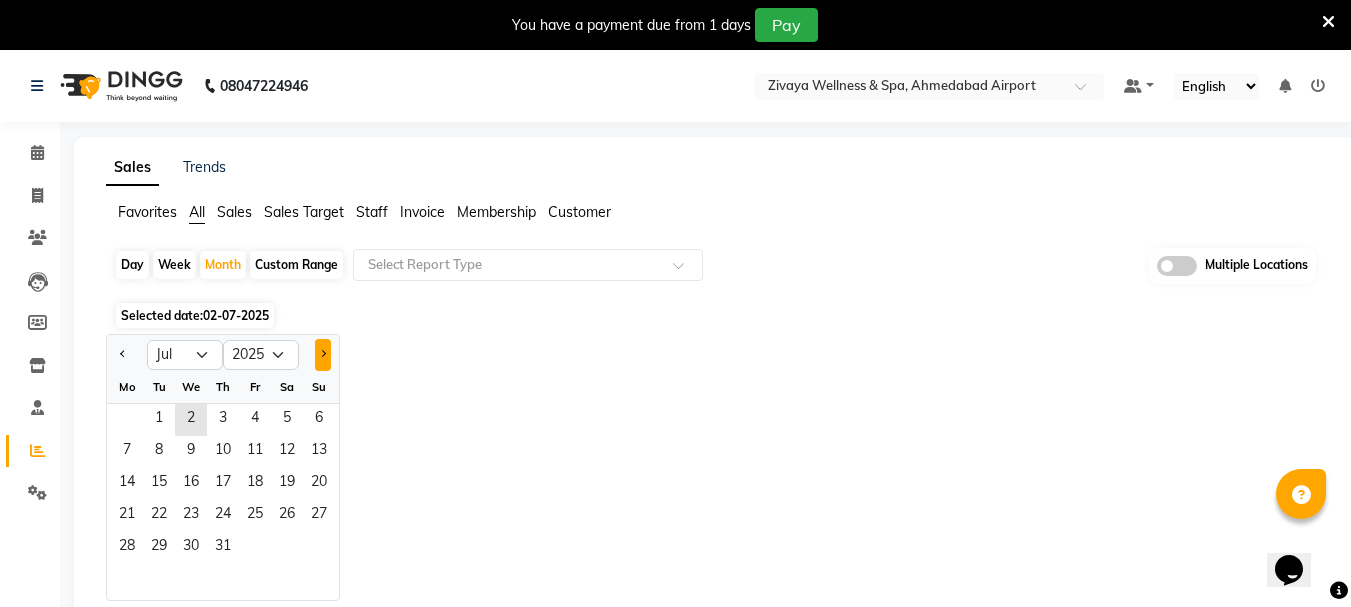 click 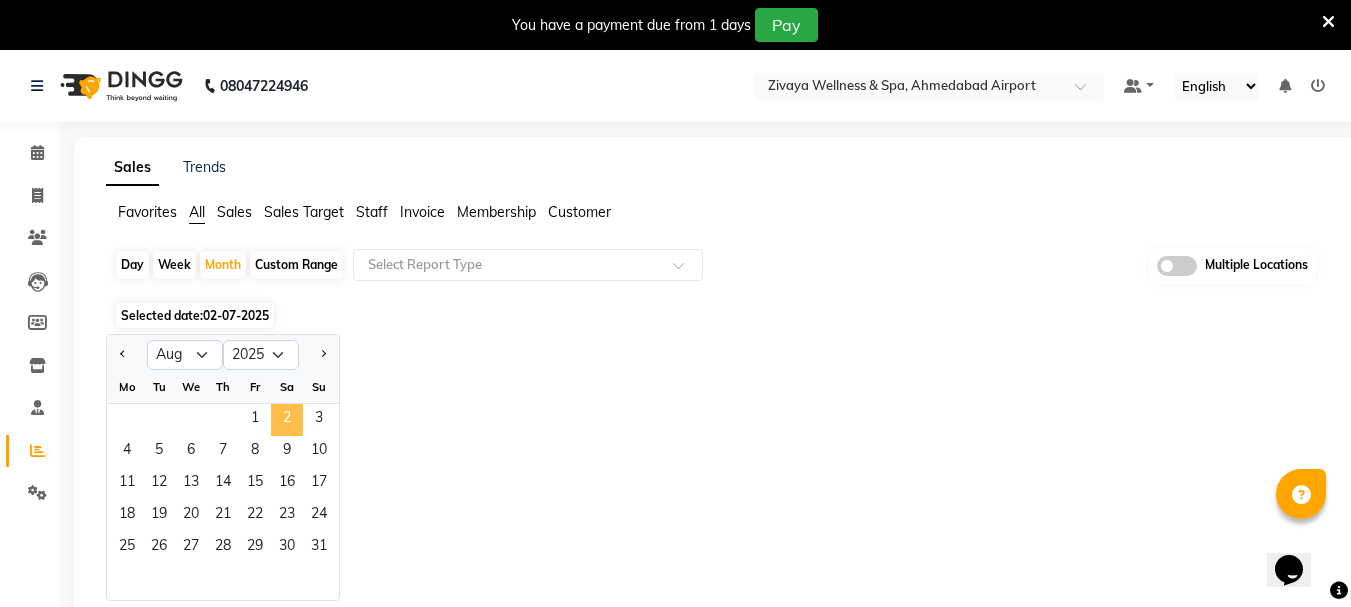 click on "2" 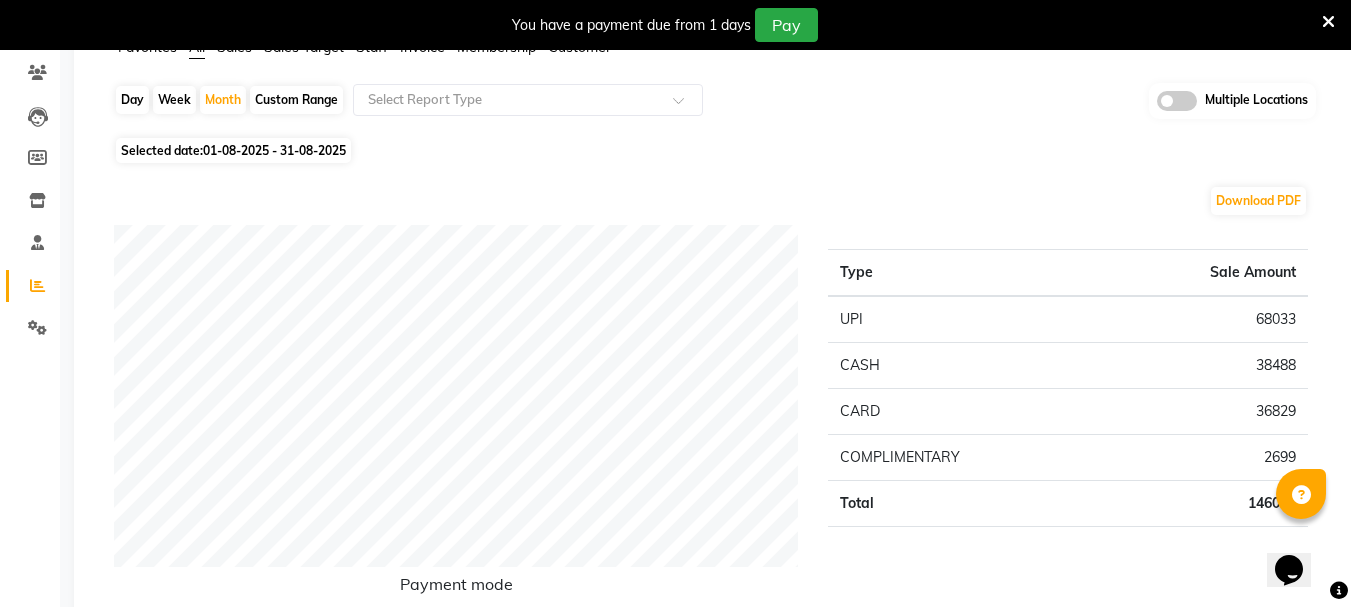 scroll, scrollTop: 0, scrollLeft: 0, axis: both 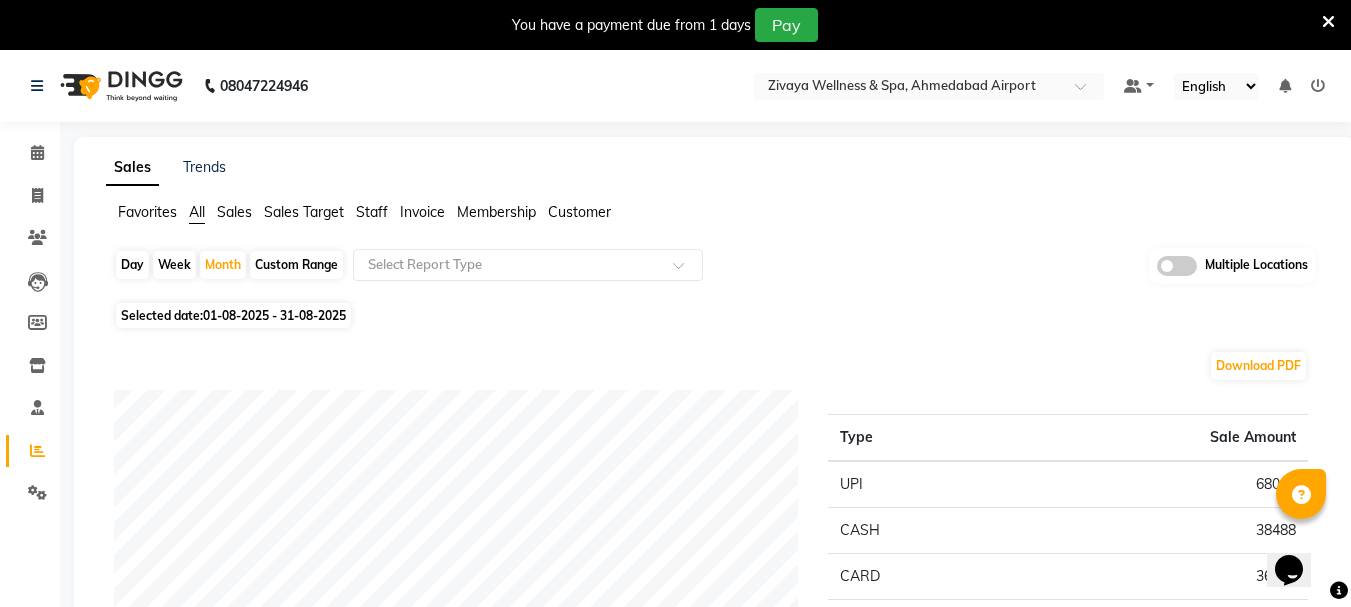 click on "Day" 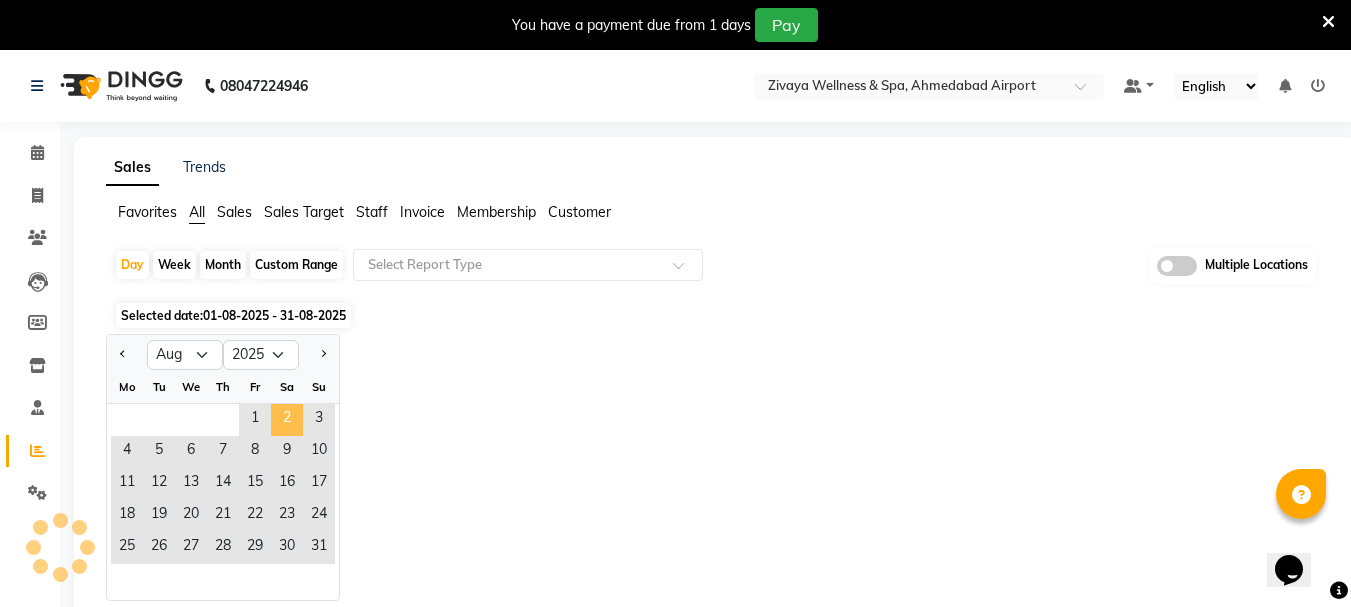 click on "2" 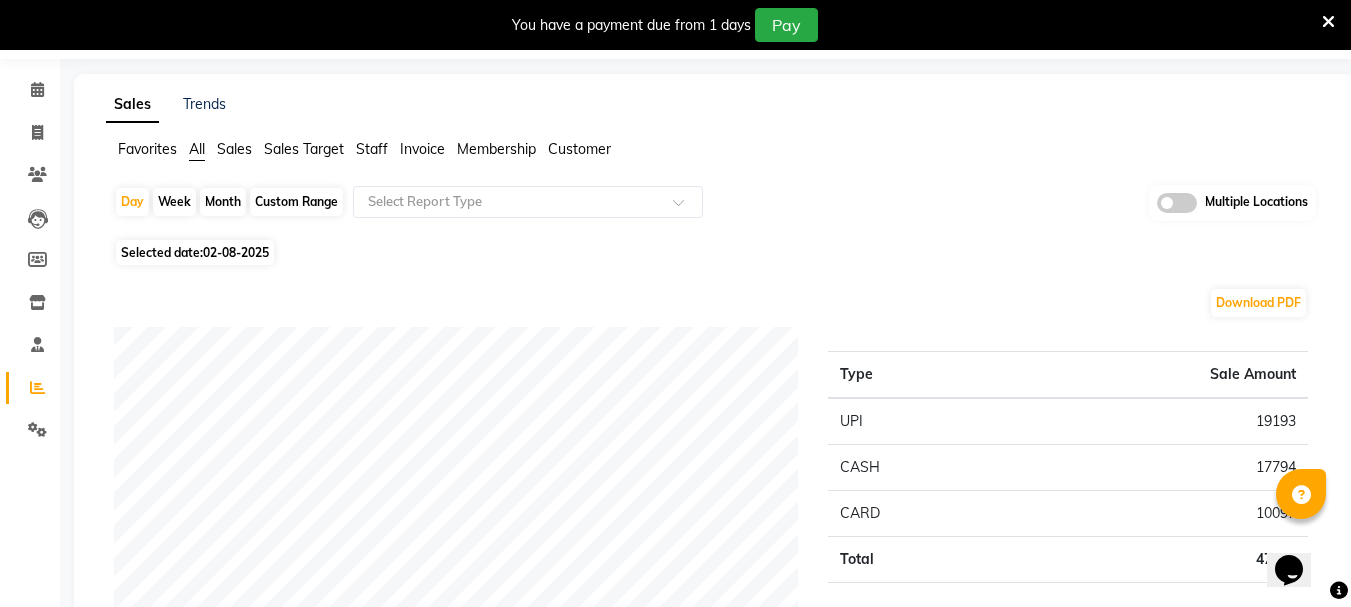 scroll, scrollTop: 0, scrollLeft: 0, axis: both 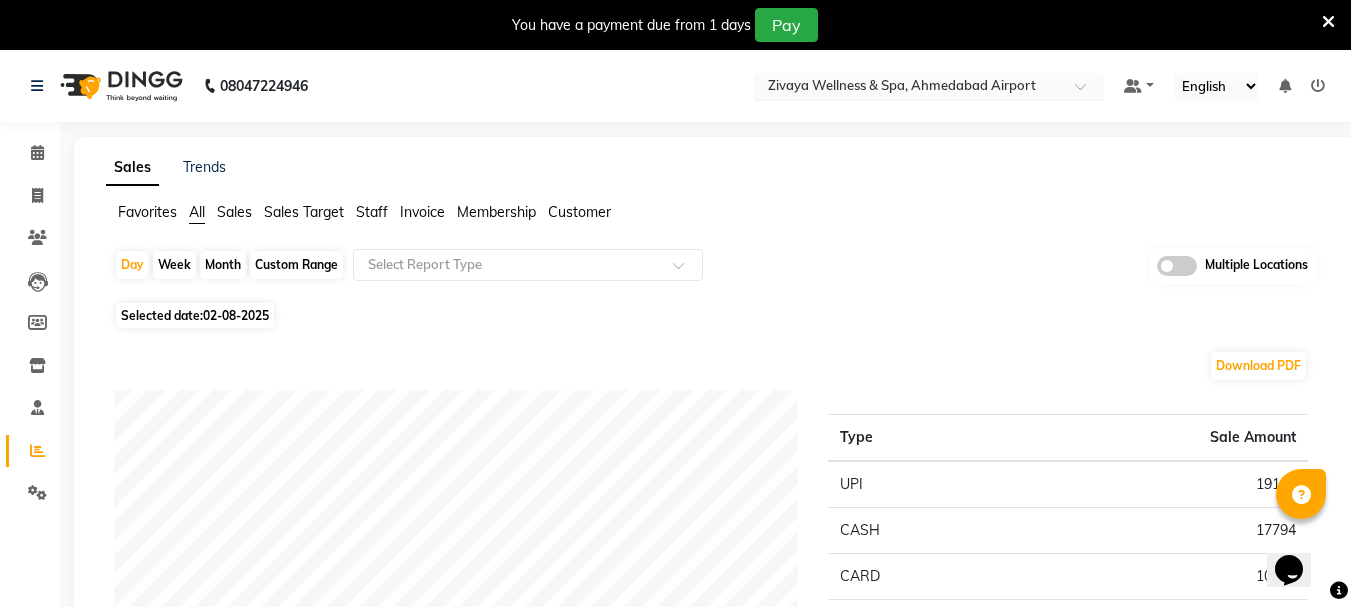 click at bounding box center (909, 88) 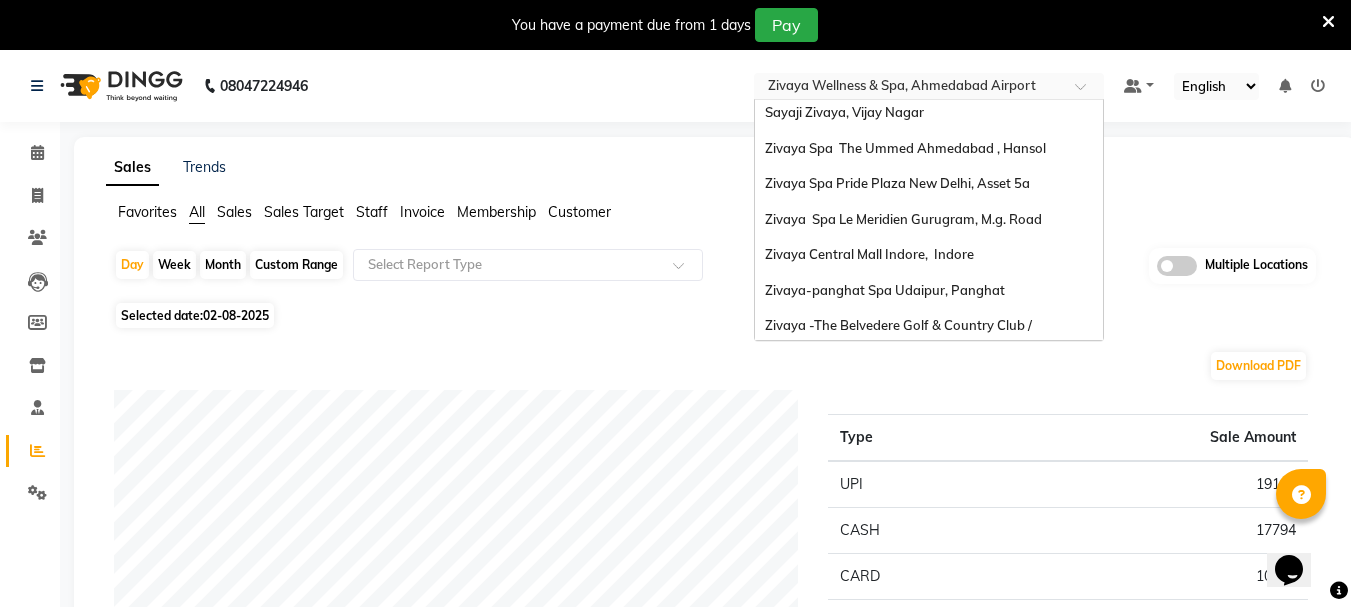 scroll, scrollTop: 5, scrollLeft: 0, axis: vertical 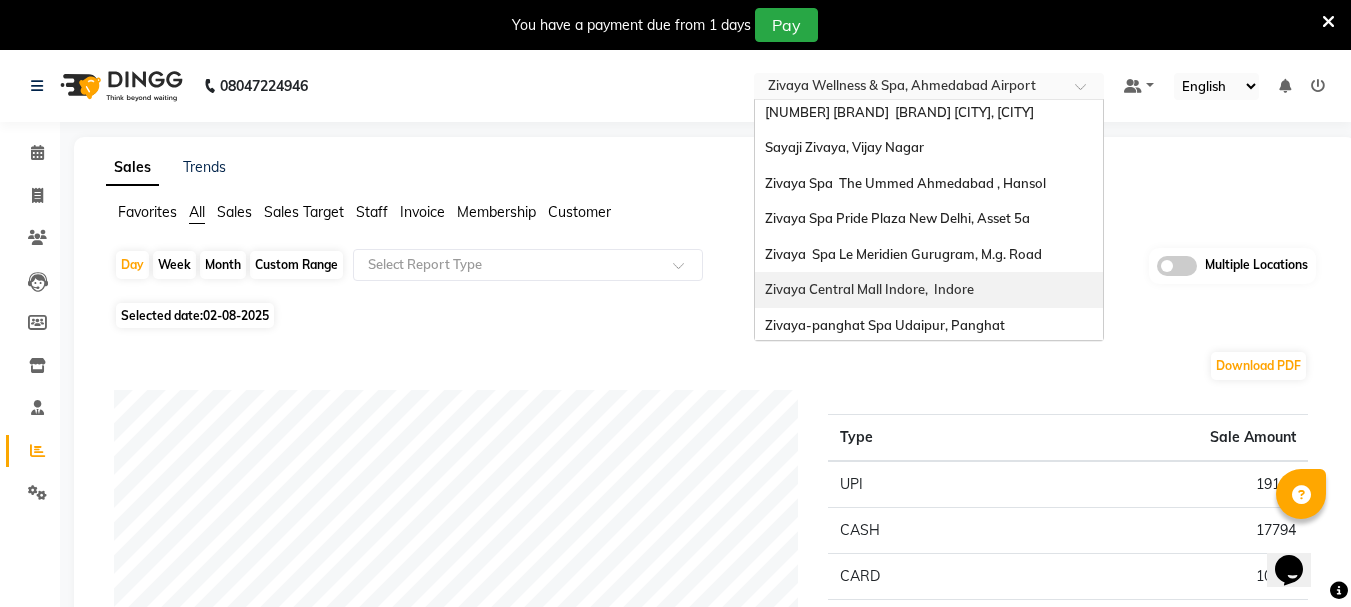 click on "Zivaya Central Mall Indore,  Indore" at bounding box center [869, 289] 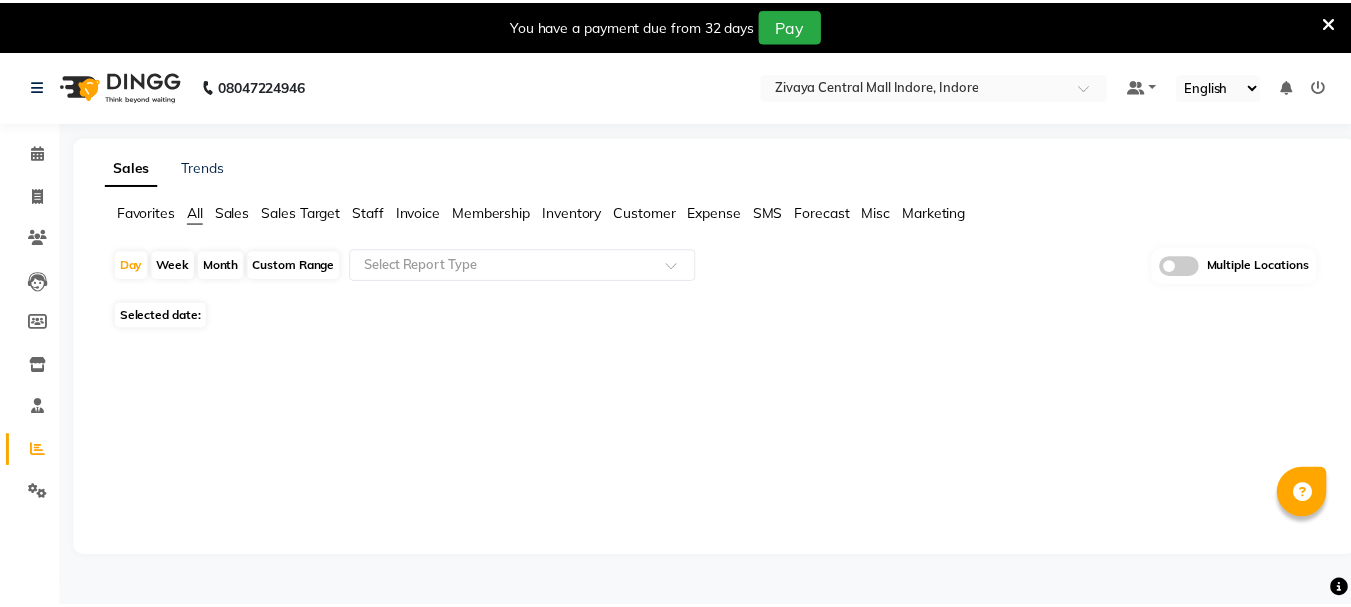 scroll, scrollTop: 0, scrollLeft: 0, axis: both 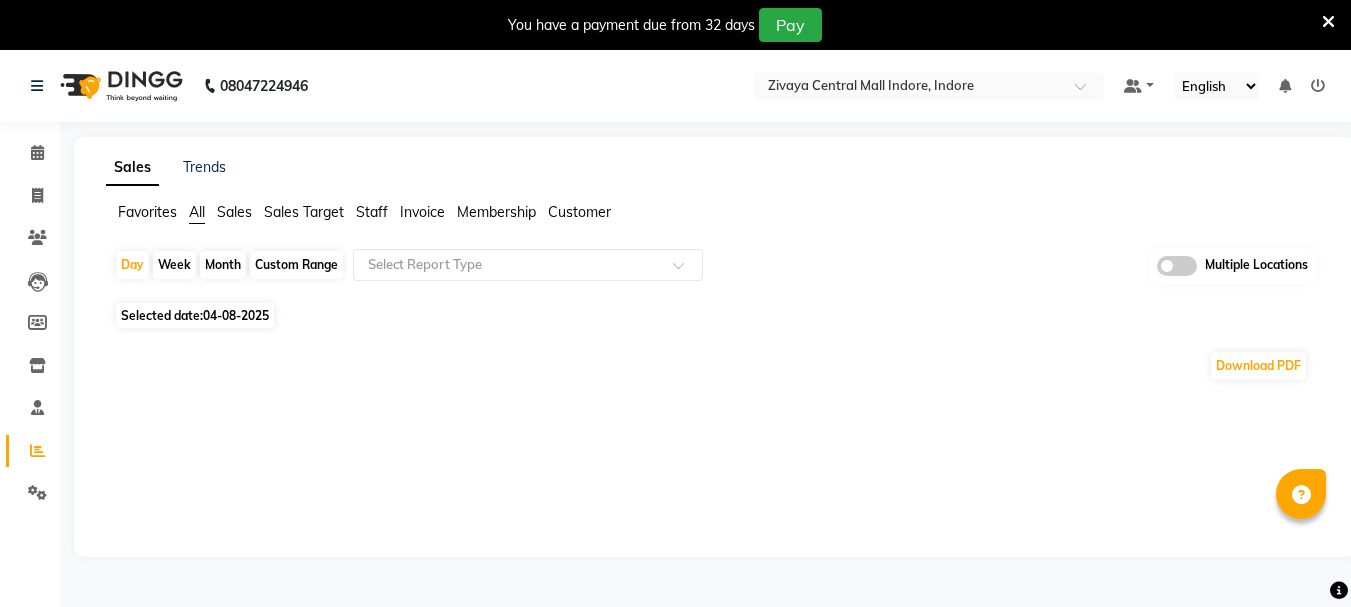 click on "04-08-2025" 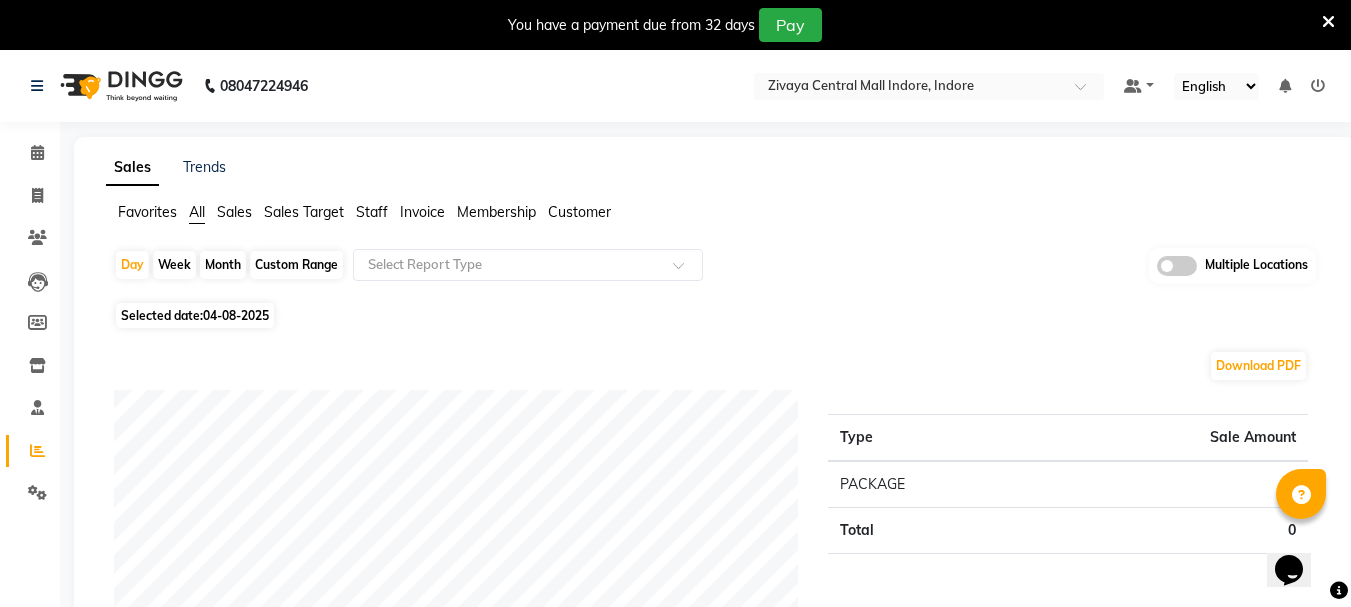 scroll, scrollTop: 0, scrollLeft: 0, axis: both 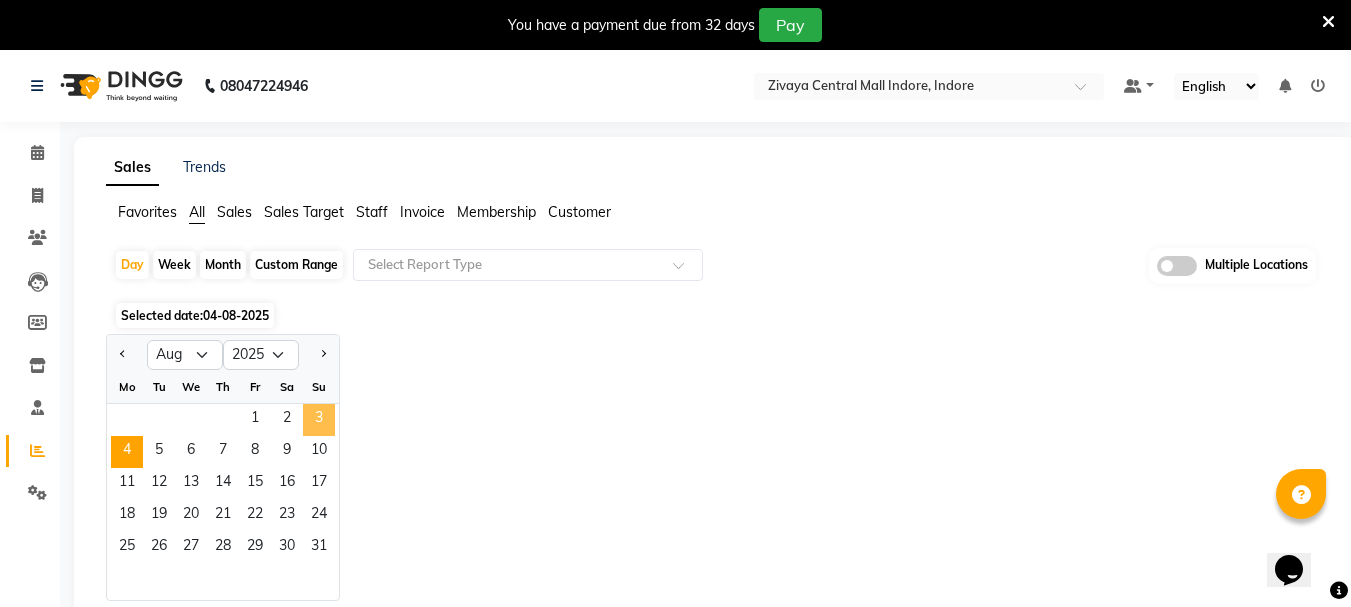 click on "3" 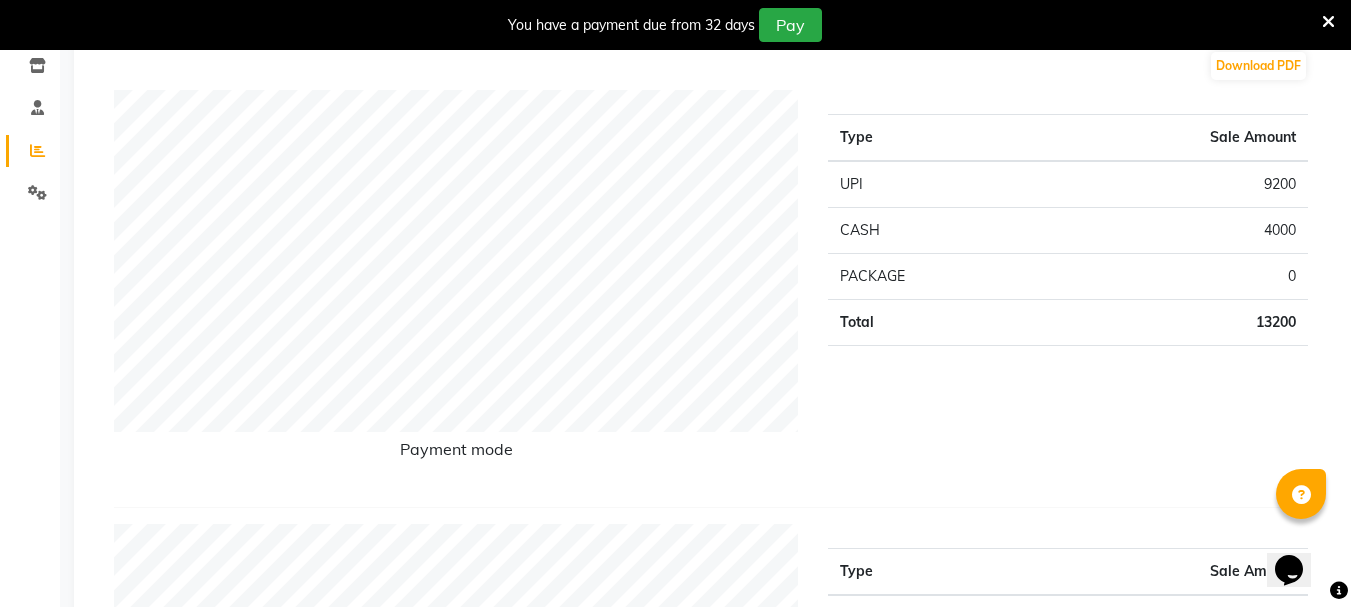 scroll, scrollTop: 0, scrollLeft: 0, axis: both 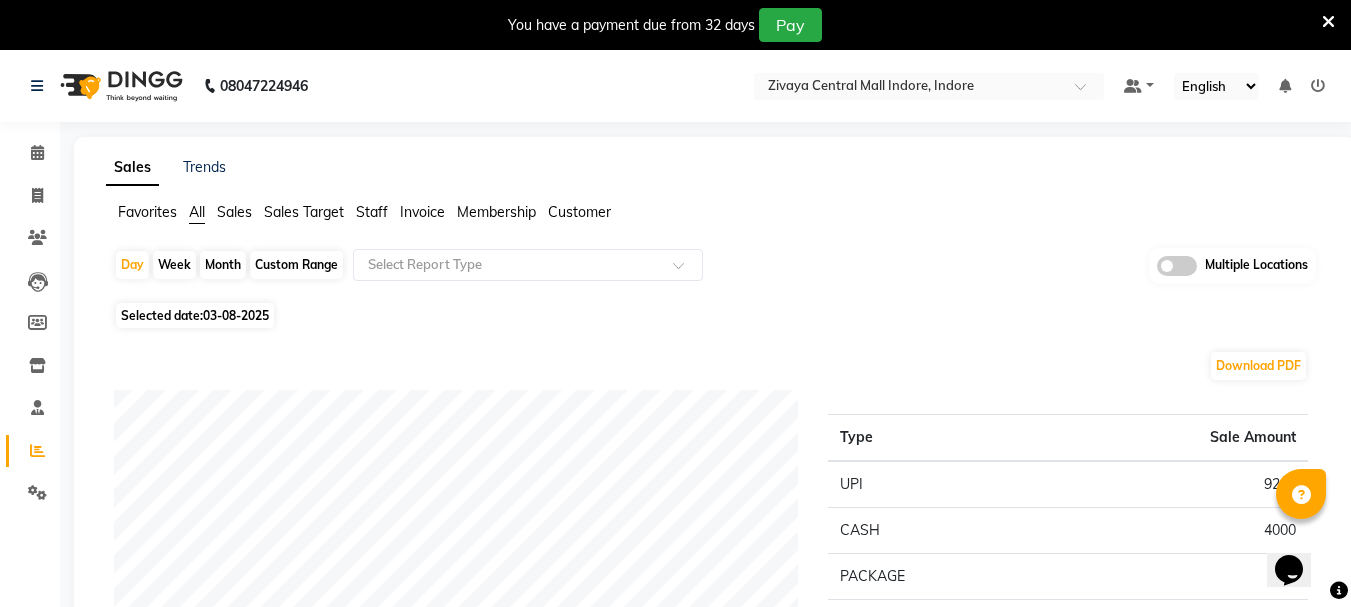 click on "Selected date:  03-08-2025" 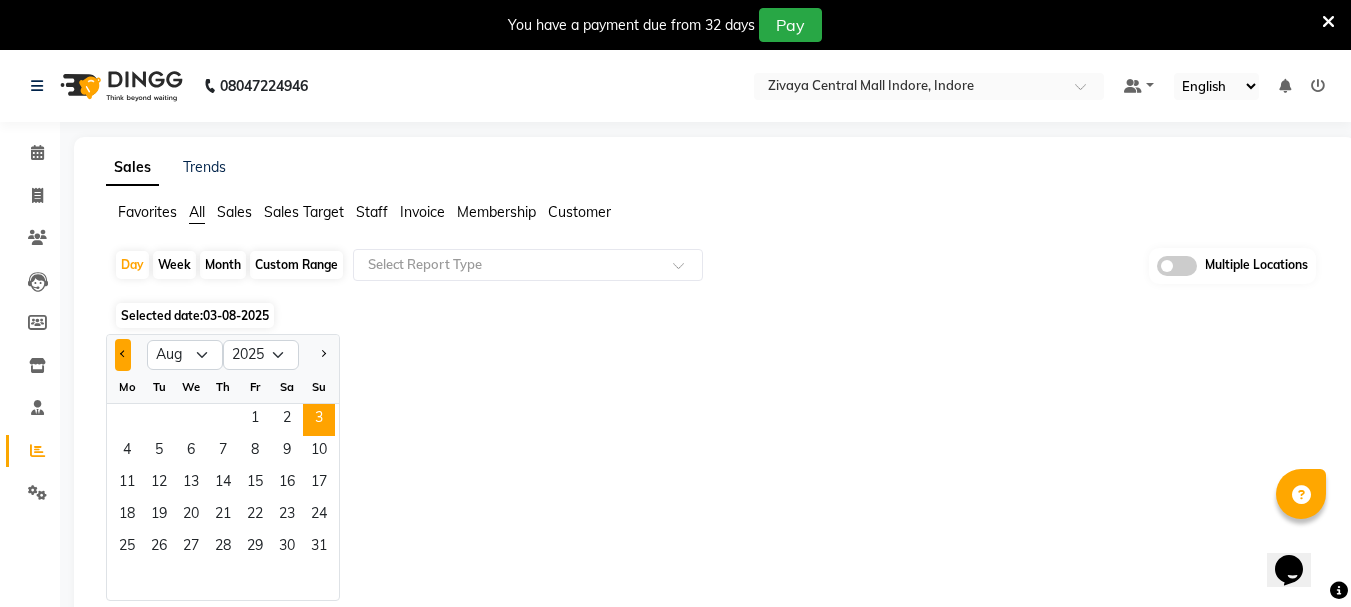 click 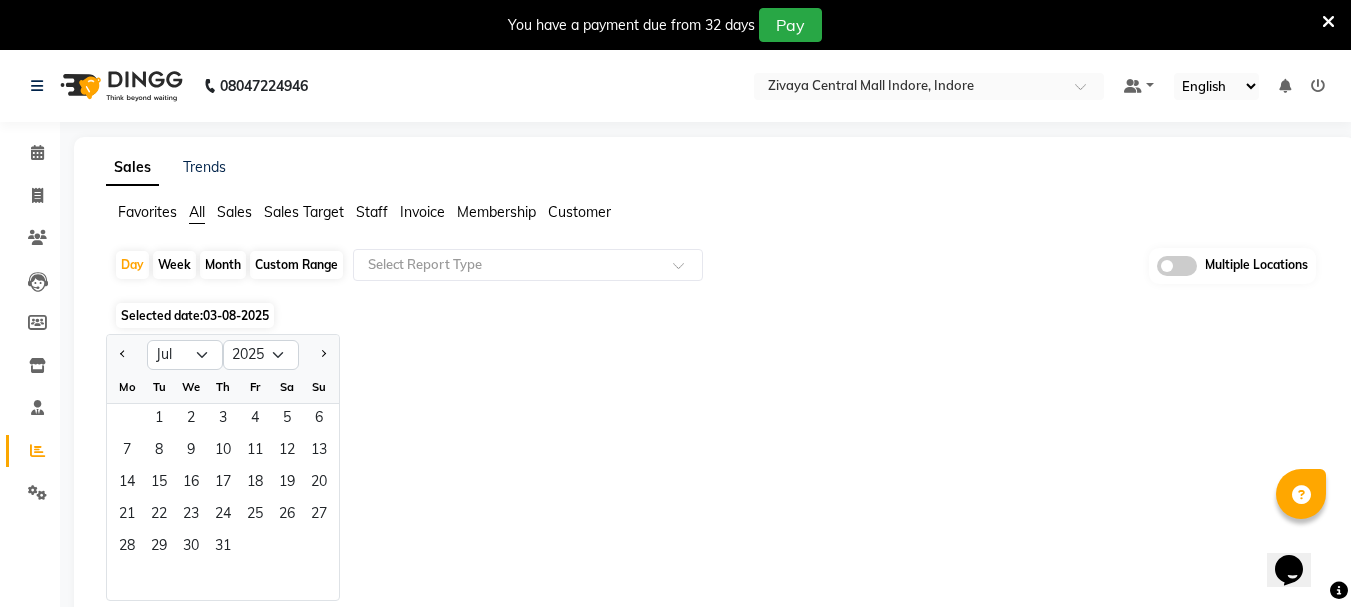click on "Day   Week   Month   Custom Range  Select Report Type Multiple Locations" 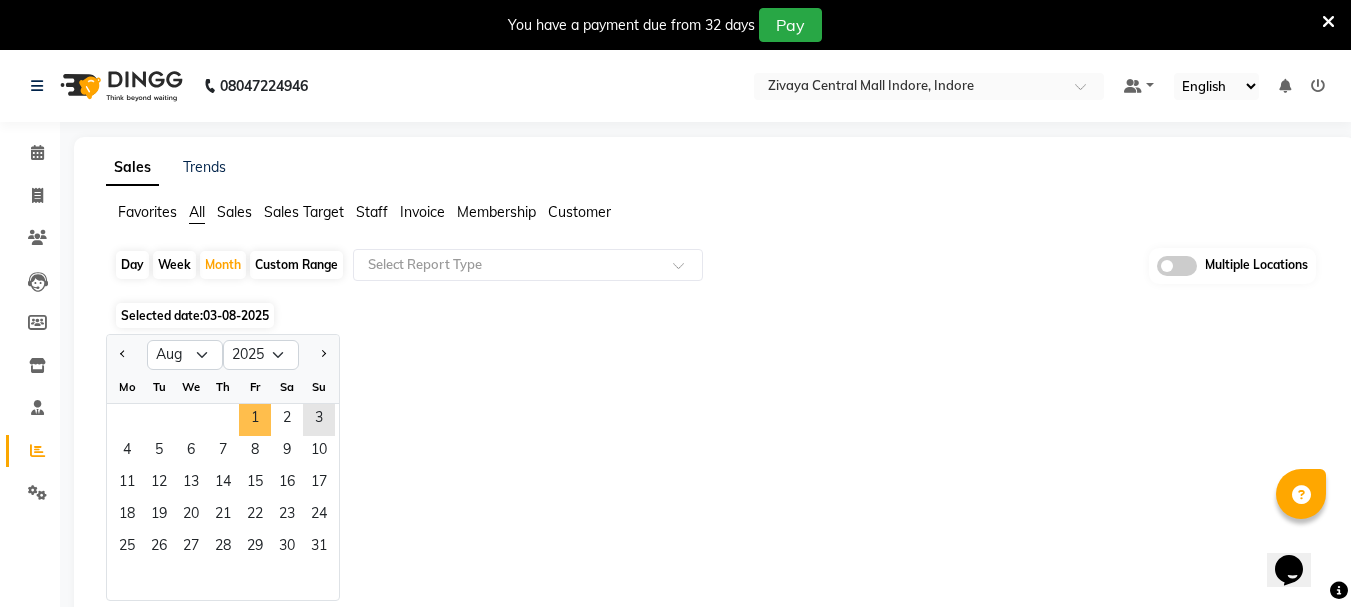 drag, startPoint x: 265, startPoint y: 420, endPoint x: 318, endPoint y: 568, distance: 157.20369 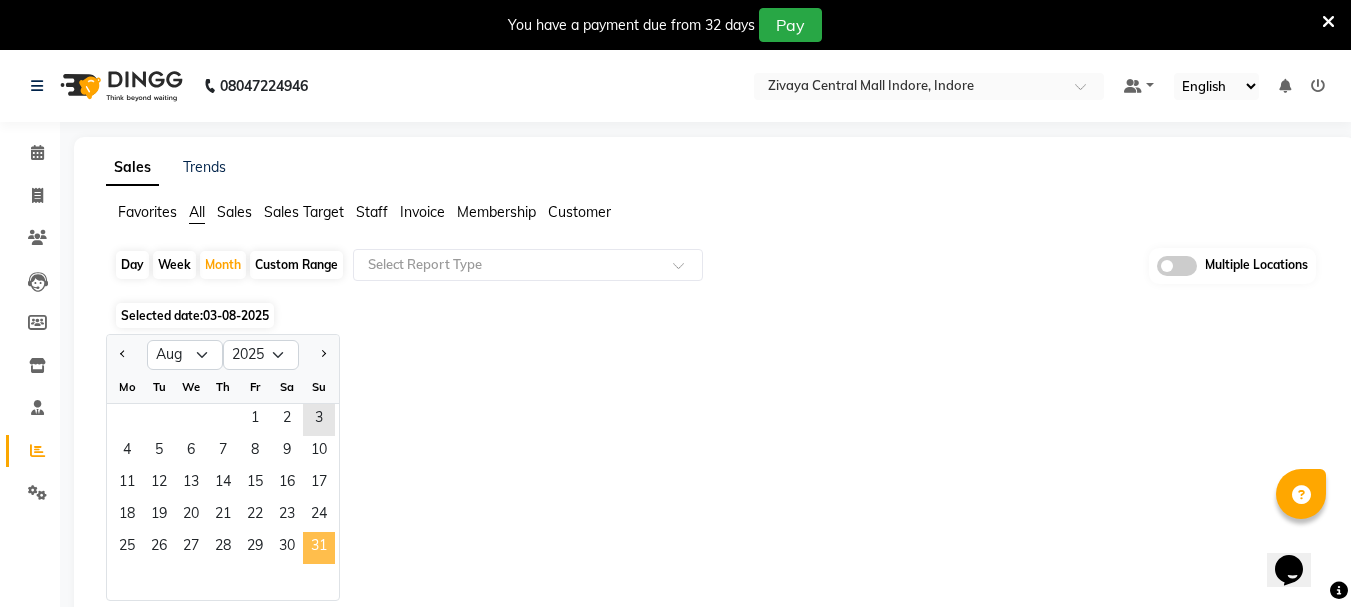 click on "31" 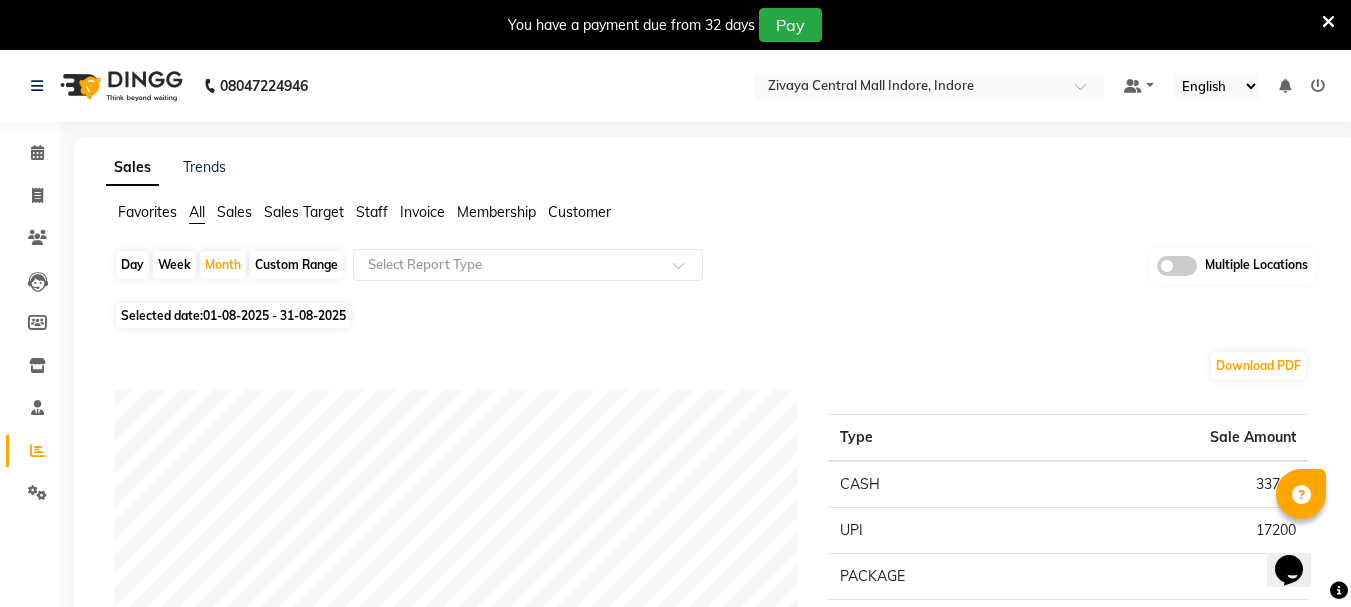 click on "Selected date:  01-08-2025 - 31-08-2025" 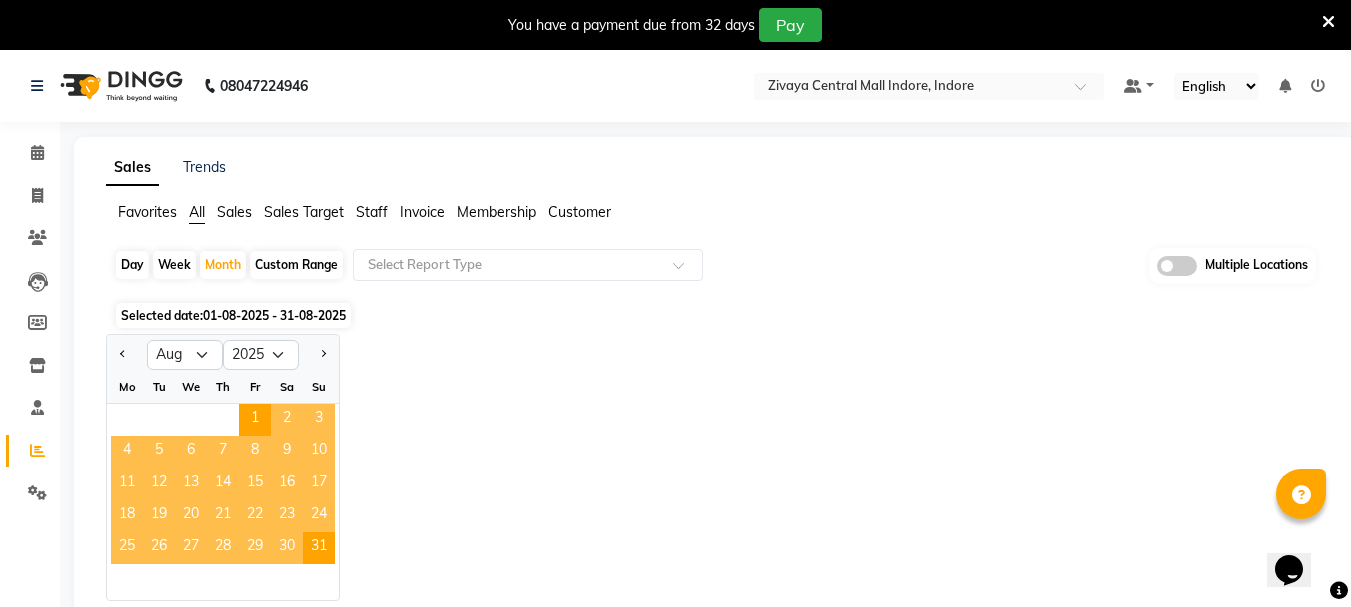 click 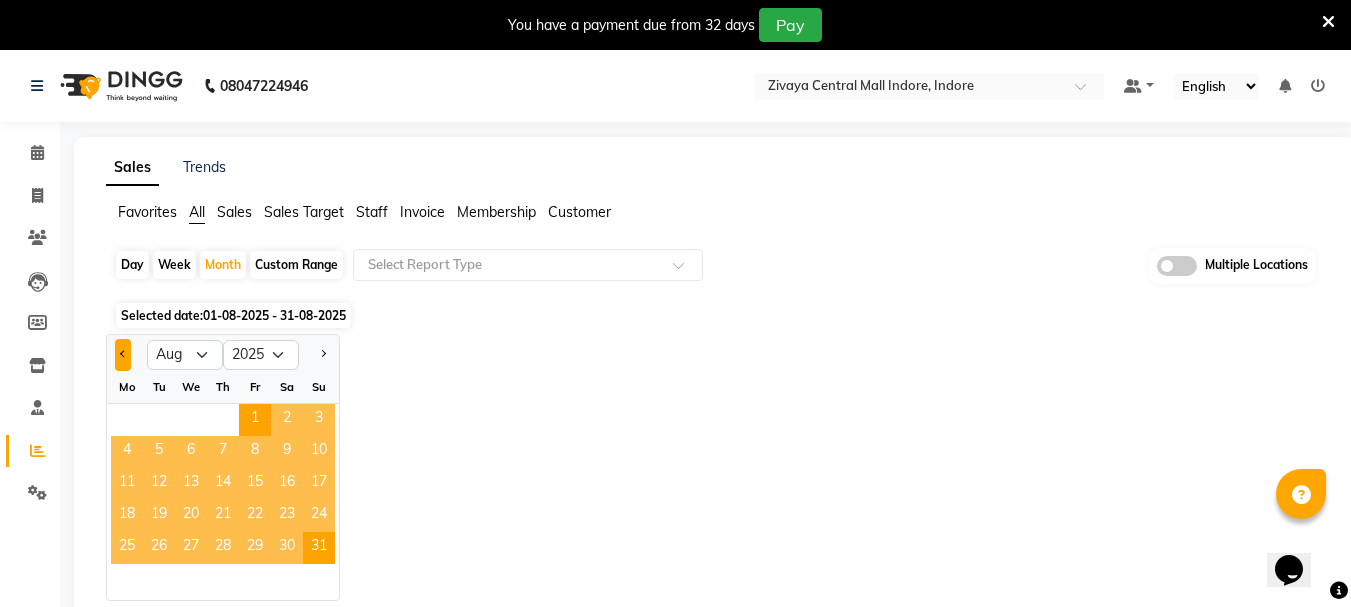 click 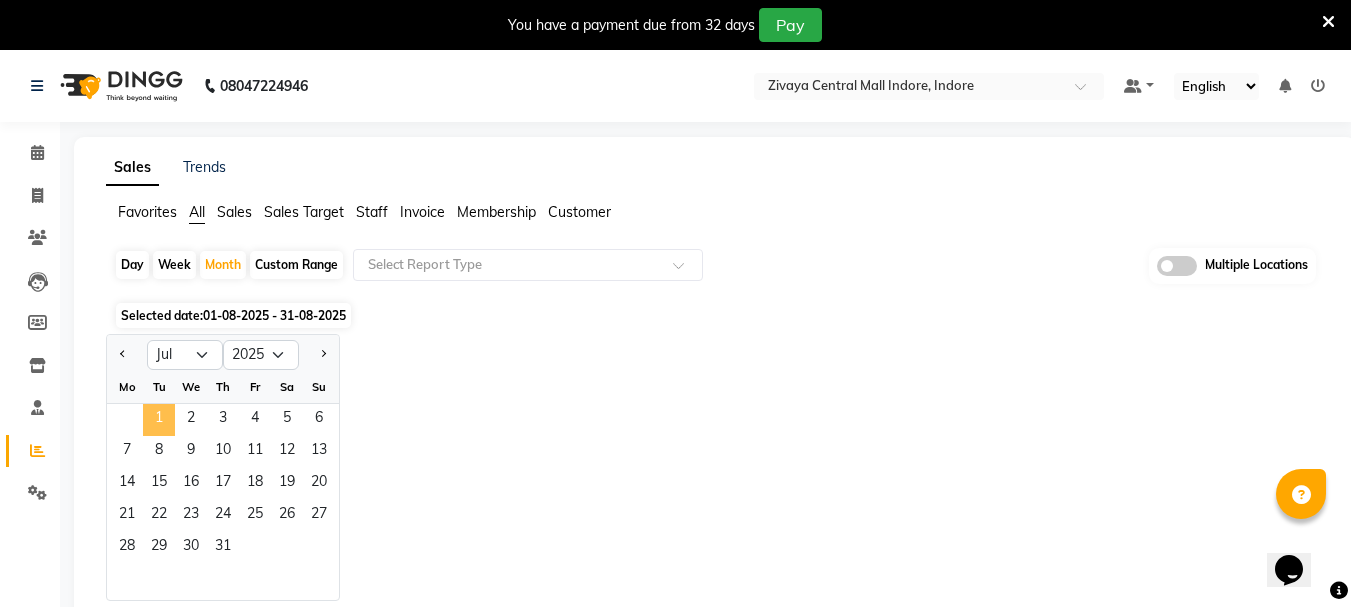 click on "1" 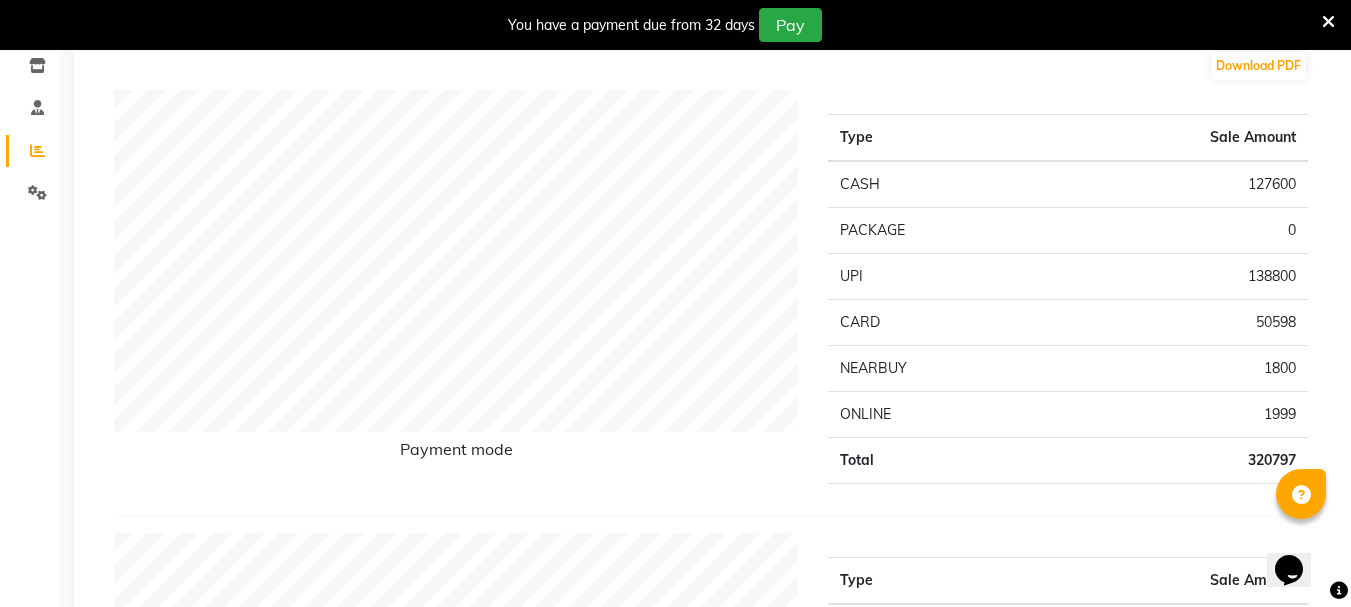 scroll, scrollTop: 0, scrollLeft: 0, axis: both 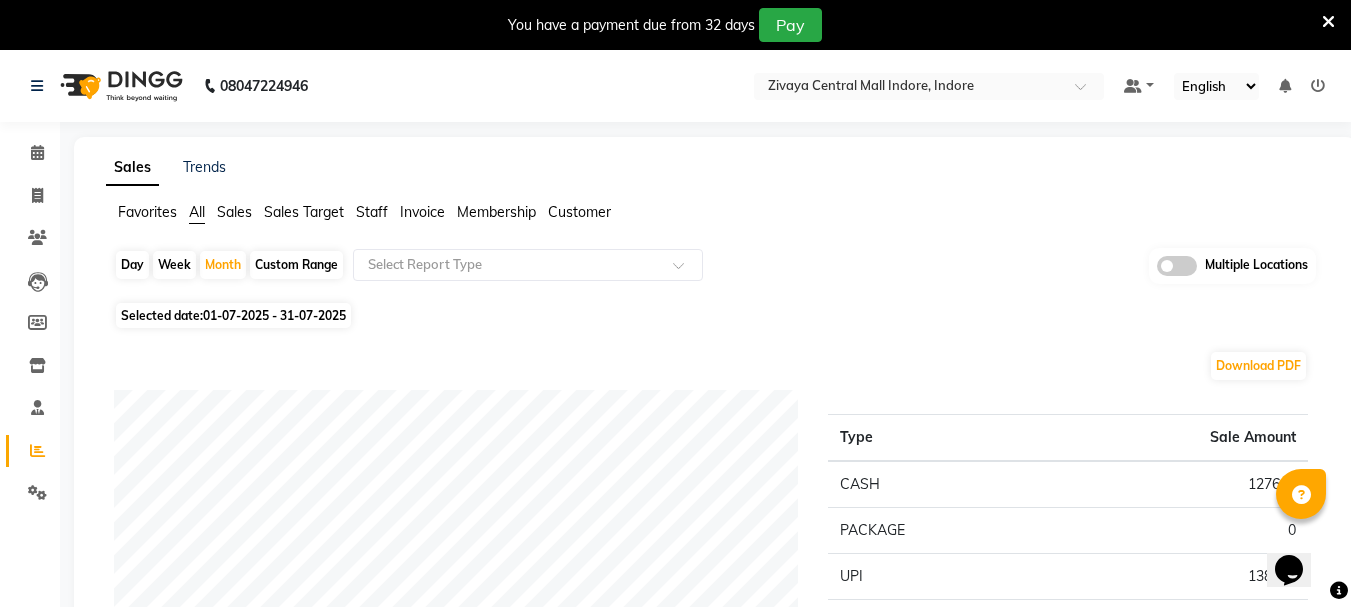 click on "08047224946 Select Location × Zivaya Central Mall Indore,  Indore  Default Panel My Panel English ENGLISH Español العربية मराठी हिंदी ગુજરાતી தமிழ் 中文 Notifications nothing to show" 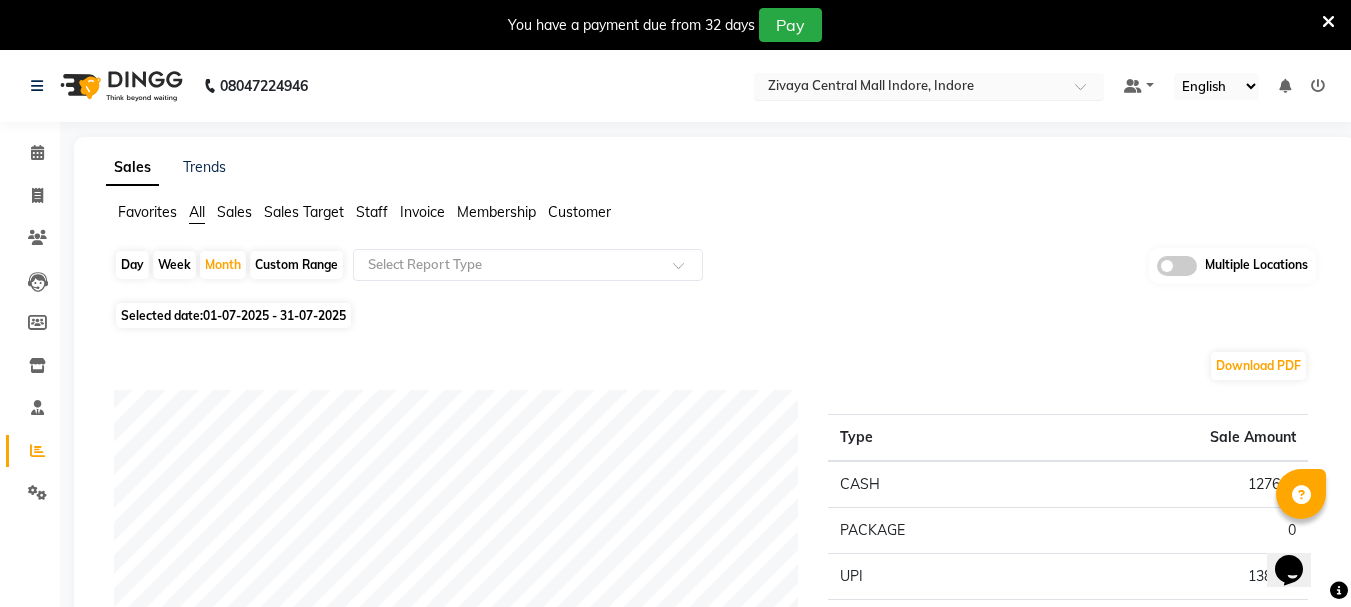 click at bounding box center [909, 88] 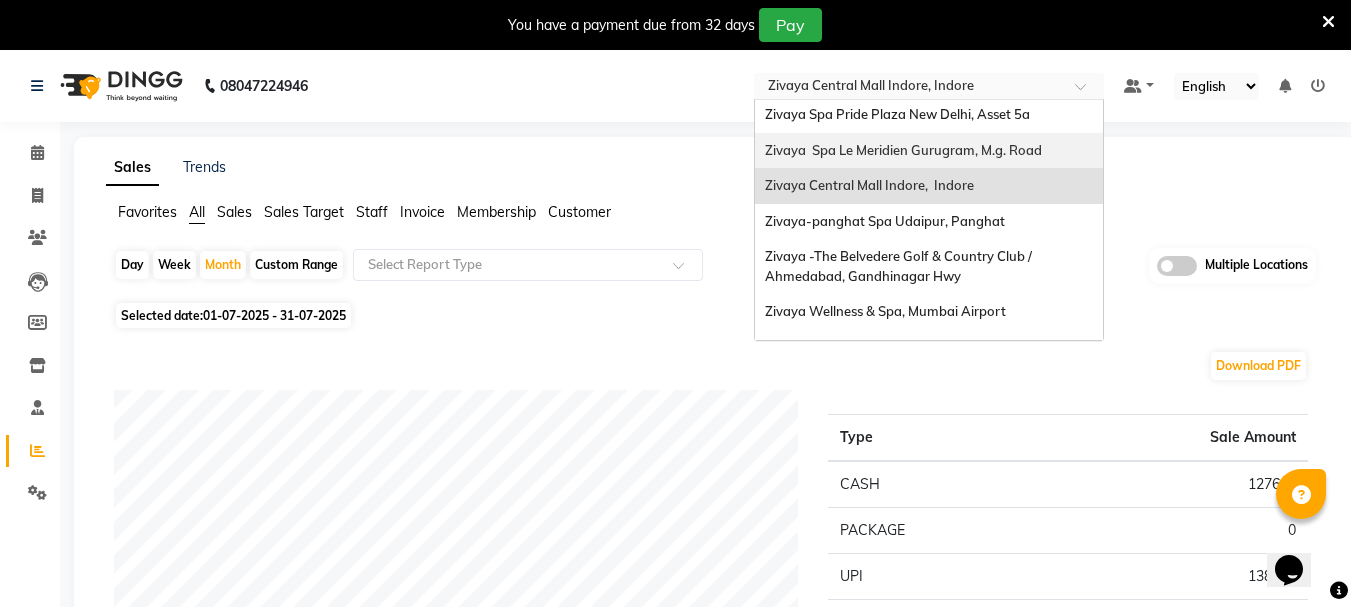 scroll, scrollTop: 205, scrollLeft: 0, axis: vertical 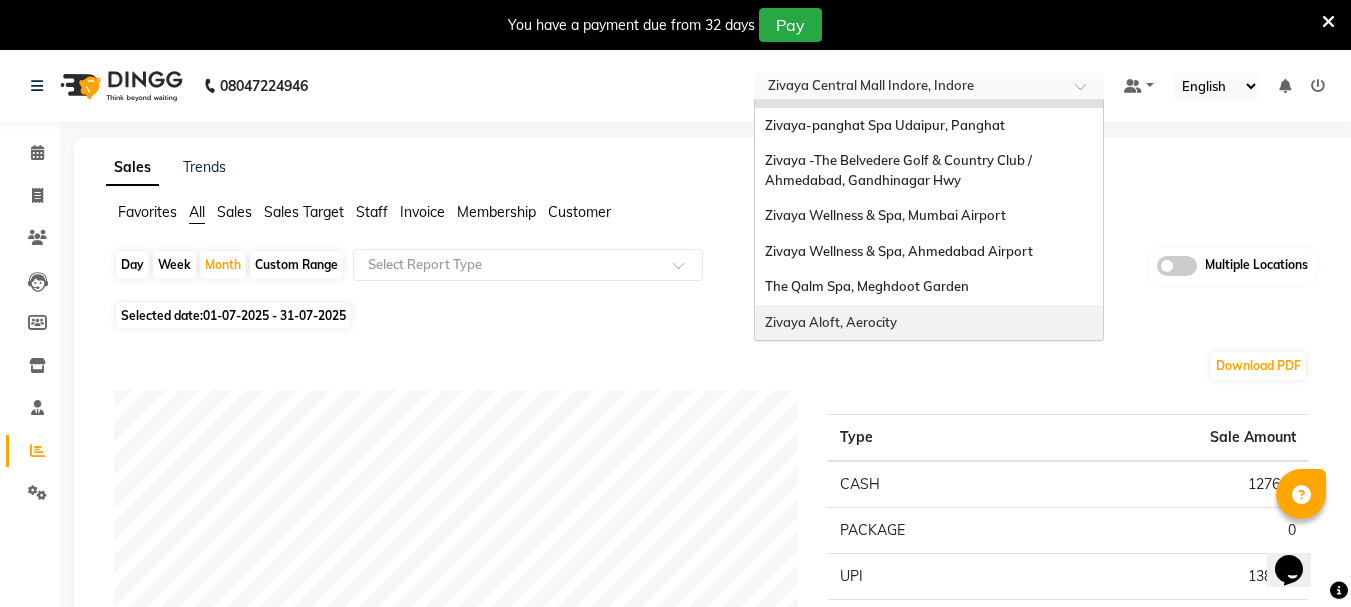 click on "Zivaya Aloft, Aerocity" at bounding box center [831, 322] 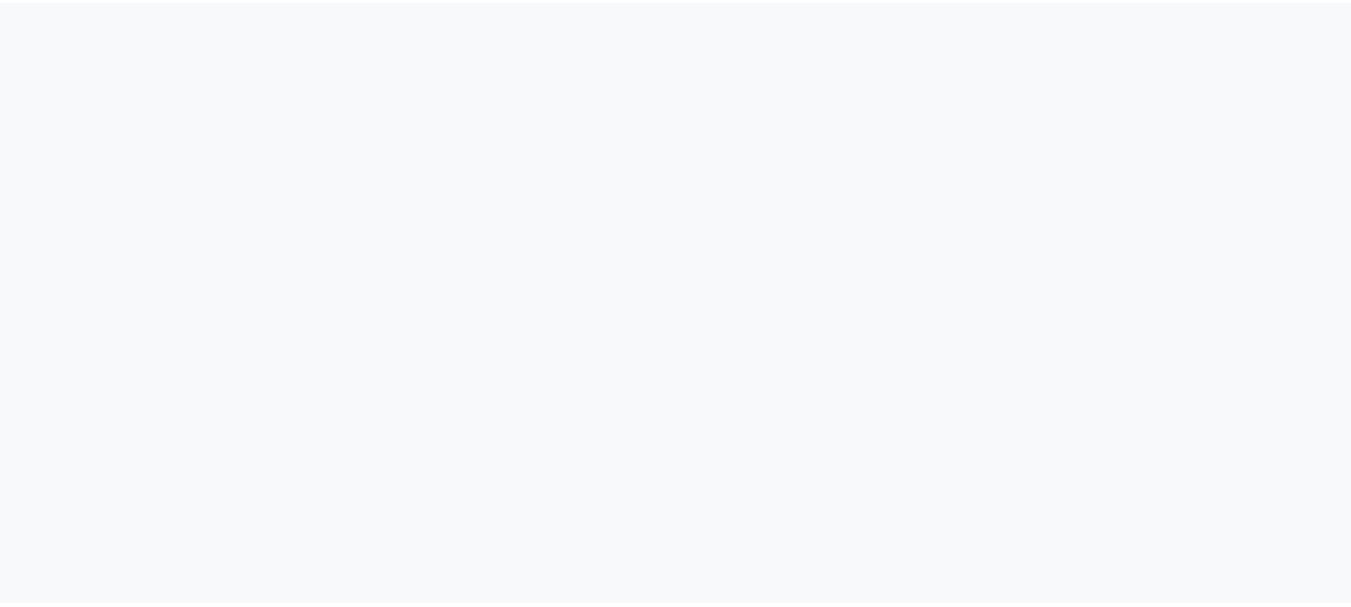 scroll, scrollTop: 0, scrollLeft: 0, axis: both 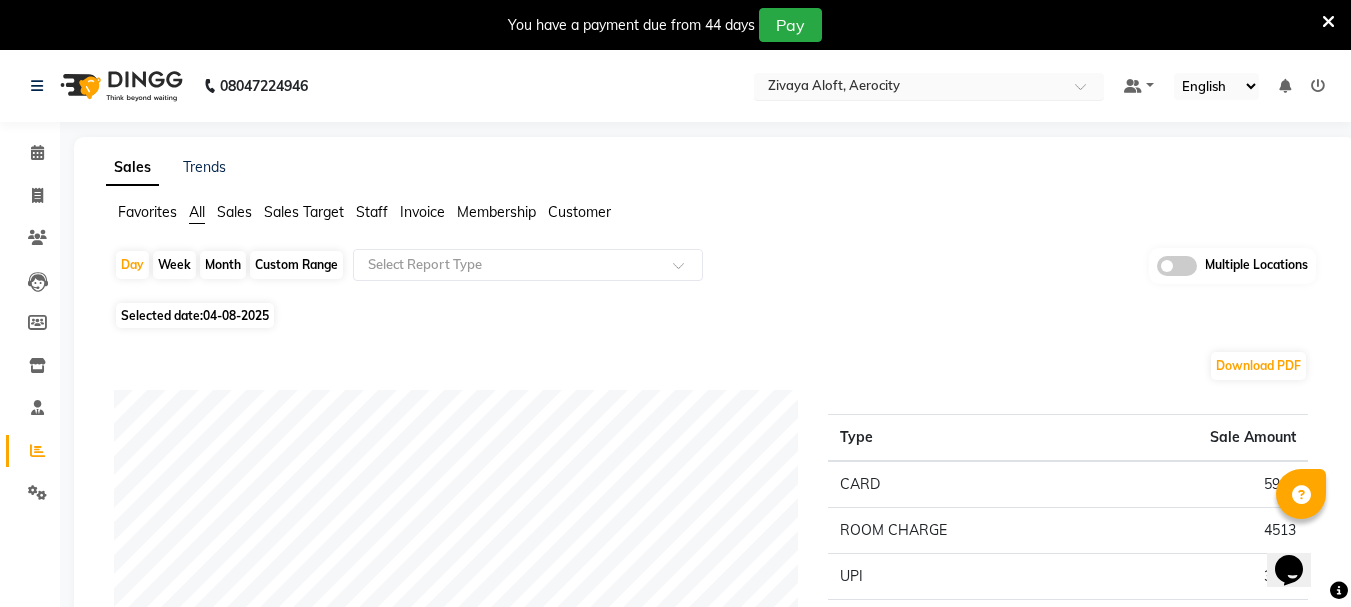 click at bounding box center [909, 88] 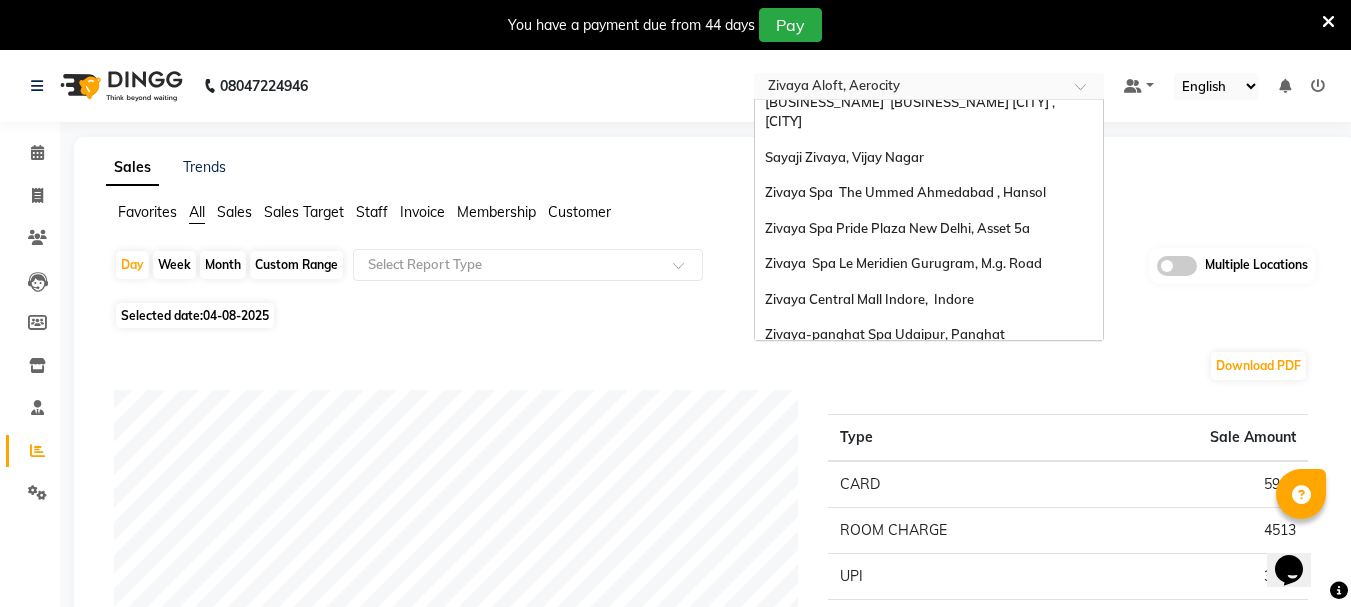 scroll, scrollTop: 0, scrollLeft: 0, axis: both 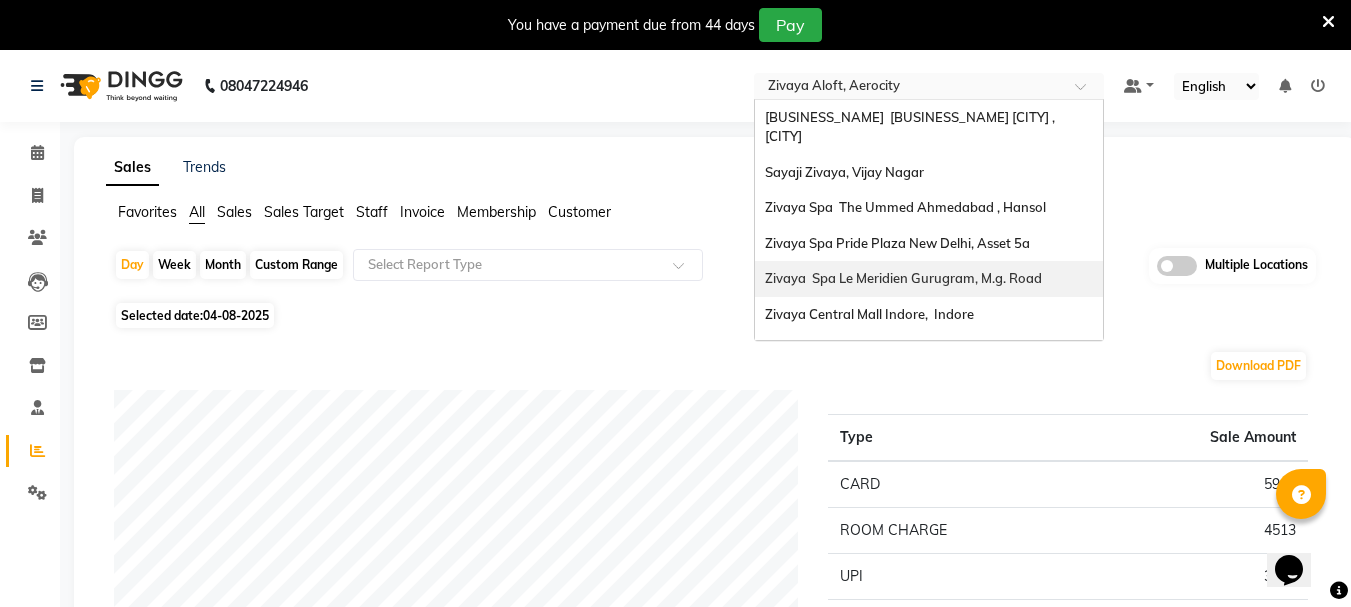 click on "Zivaya Spa Pride Plaza New Delhi, Asset 5a" at bounding box center (897, 243) 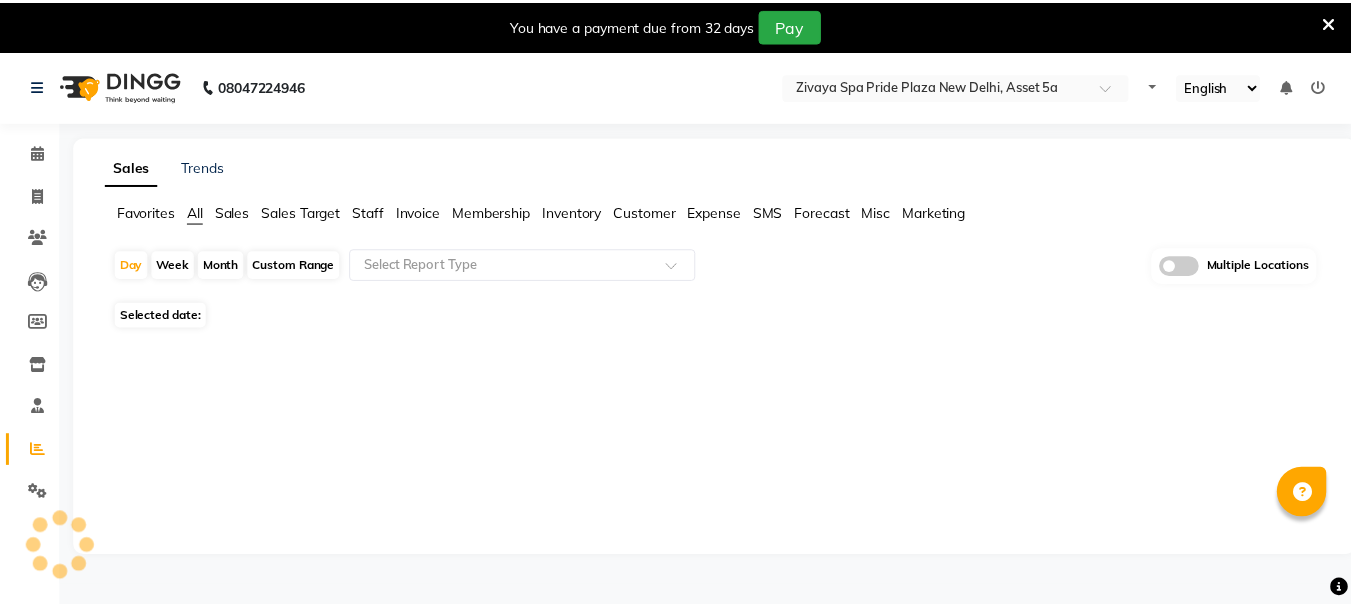 scroll, scrollTop: 0, scrollLeft: 0, axis: both 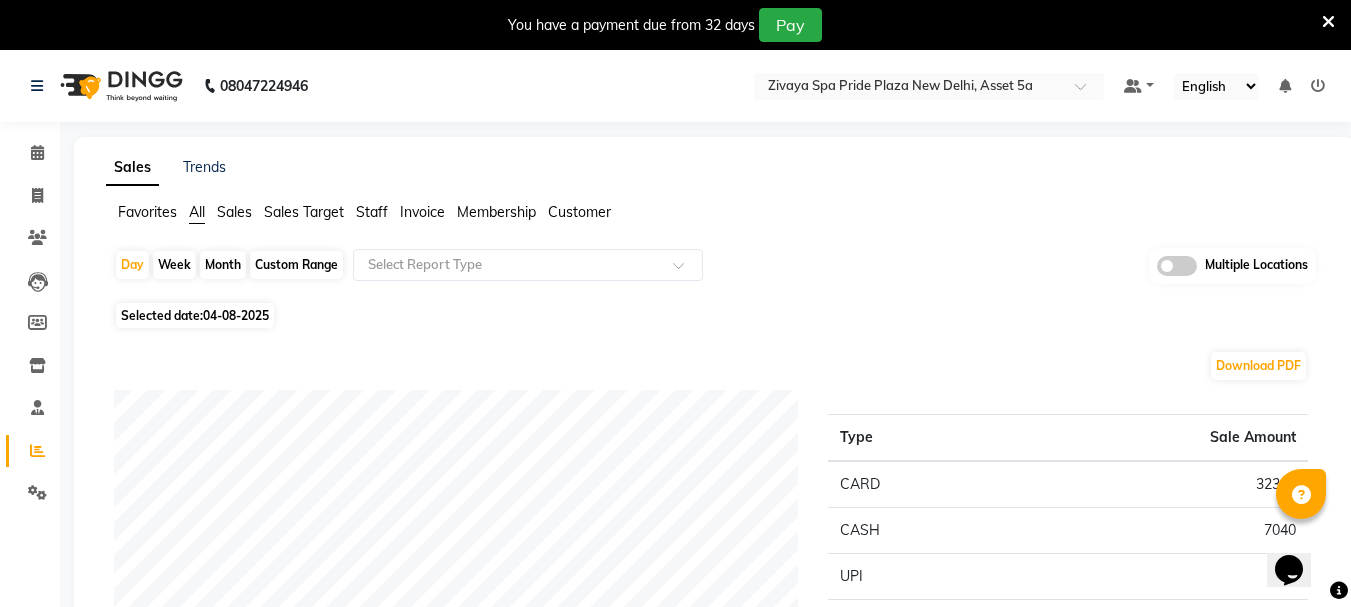 click on "Custom Range" 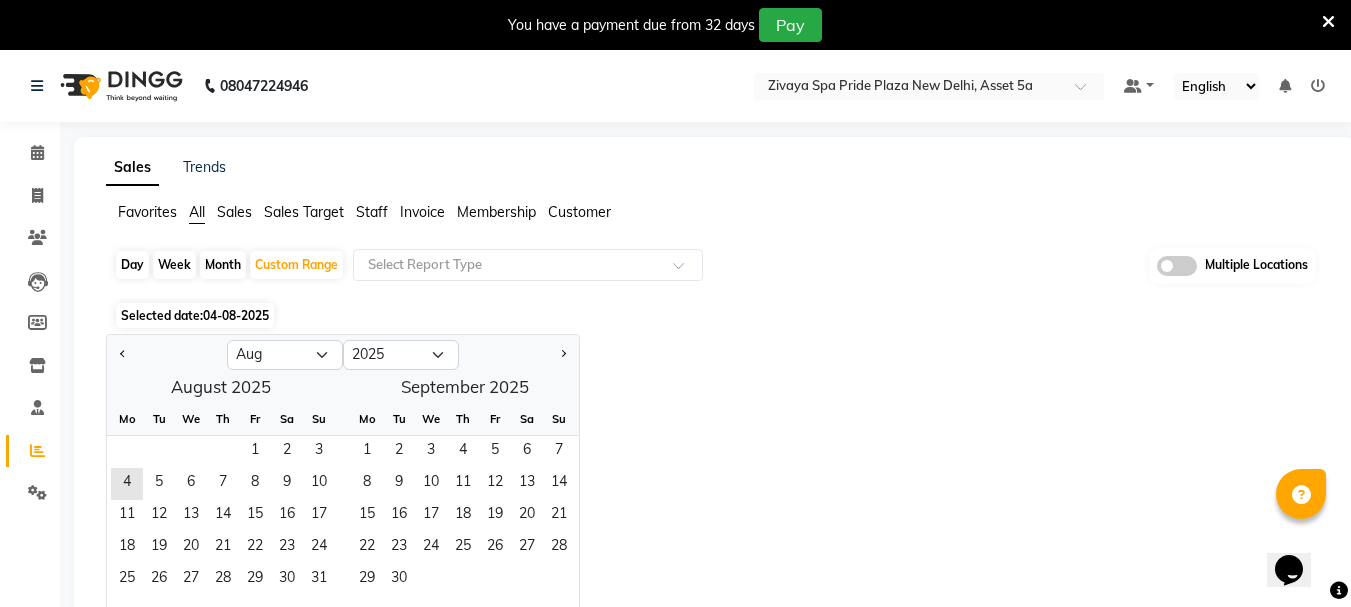 click on "Month" 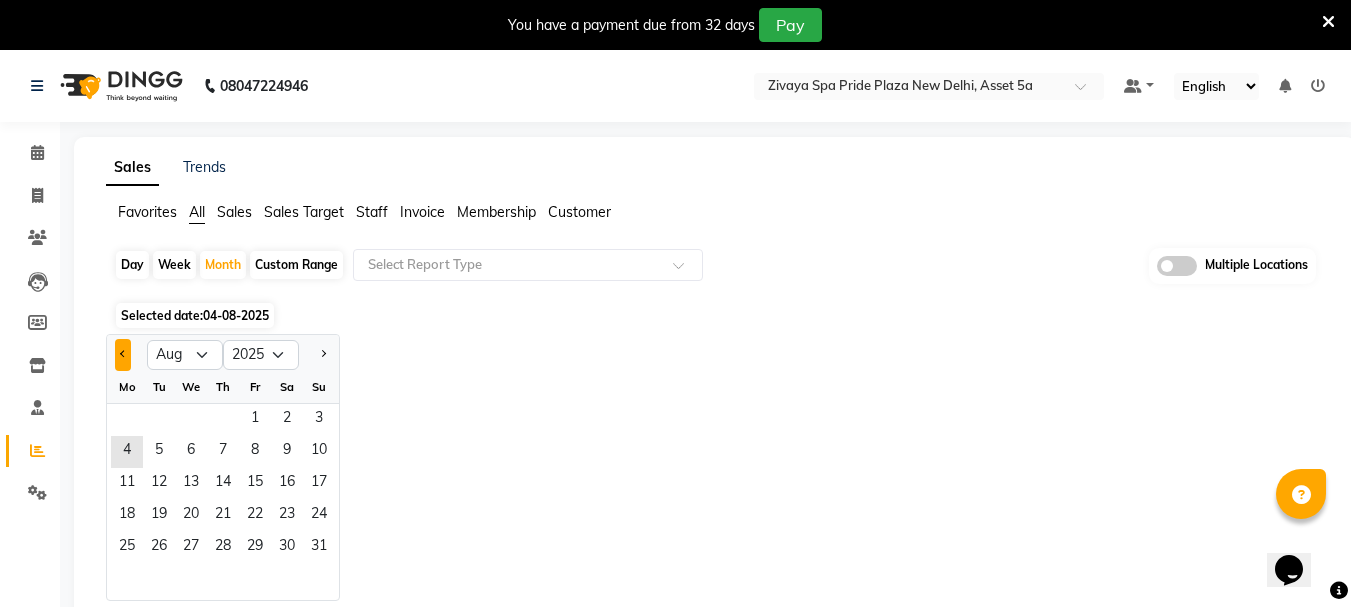 click 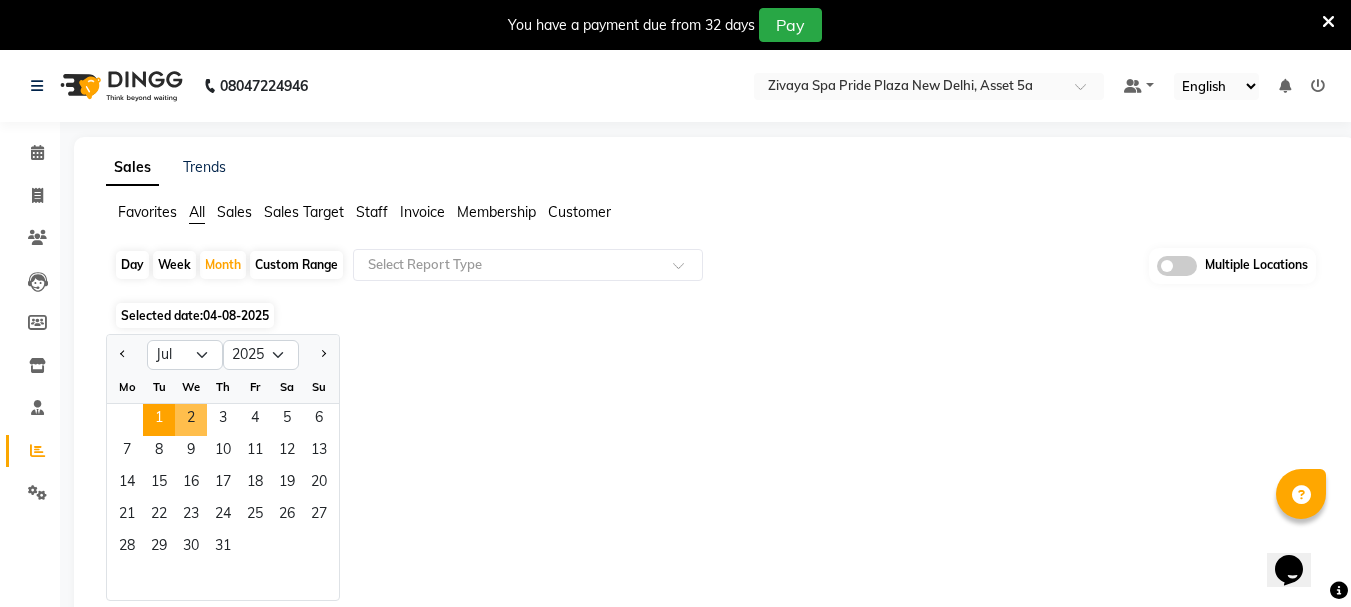 click on "1" 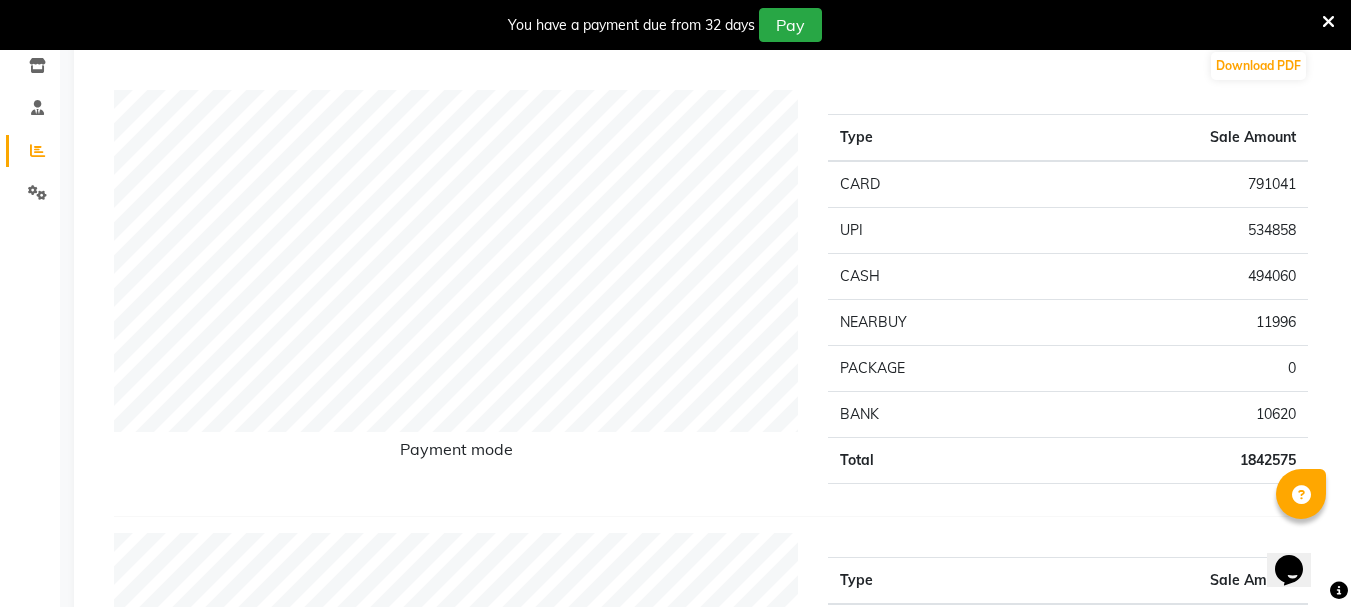 scroll, scrollTop: 0, scrollLeft: 0, axis: both 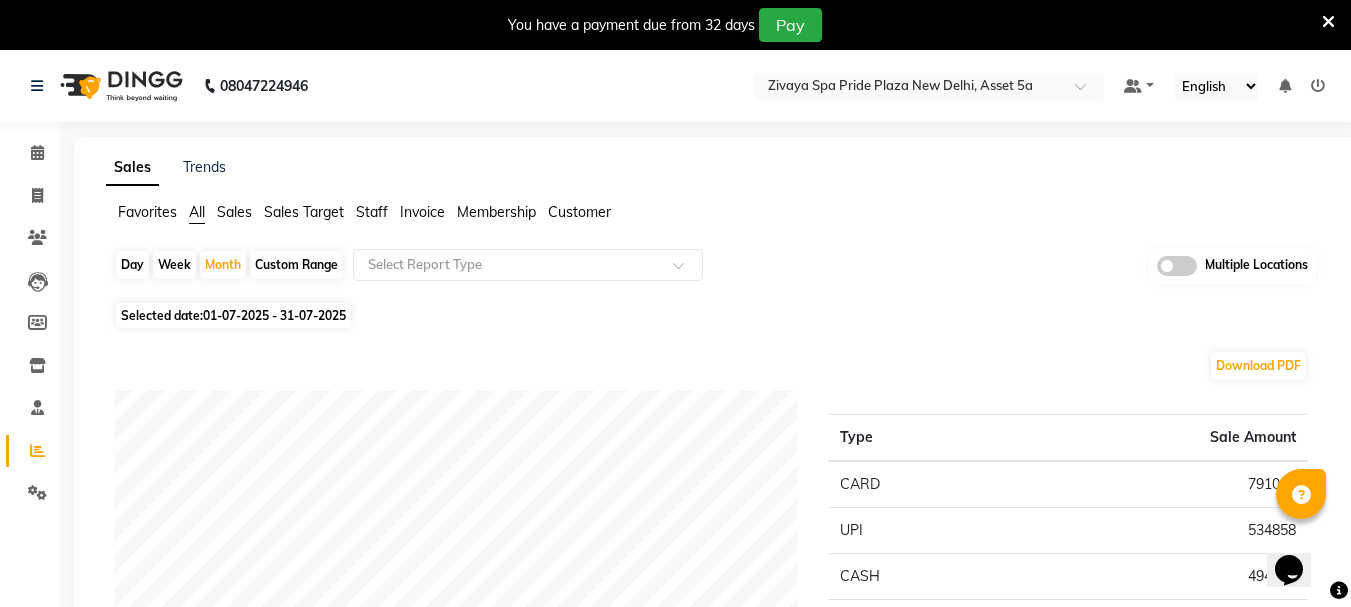 click on "08047224946 Select Location × Zivaya Spa Pride Plaza New Delhi, Asset 5a Default Panel My Panel English ENGLISH Español العربية मराठी हिंदी ગુજરાતી தமிழ் 中文 Notifications nothing to show" 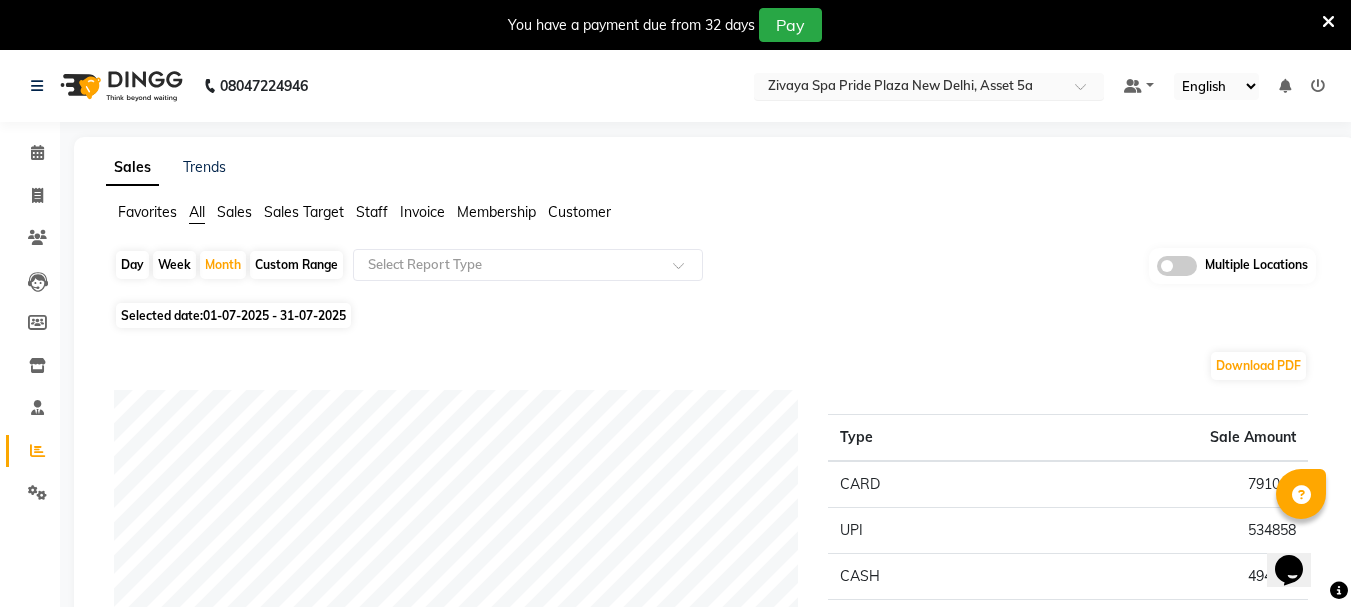 click on "Select Location × Zivaya Spa Pride Plaza New Delhi, Asset 5a" at bounding box center (929, 86) 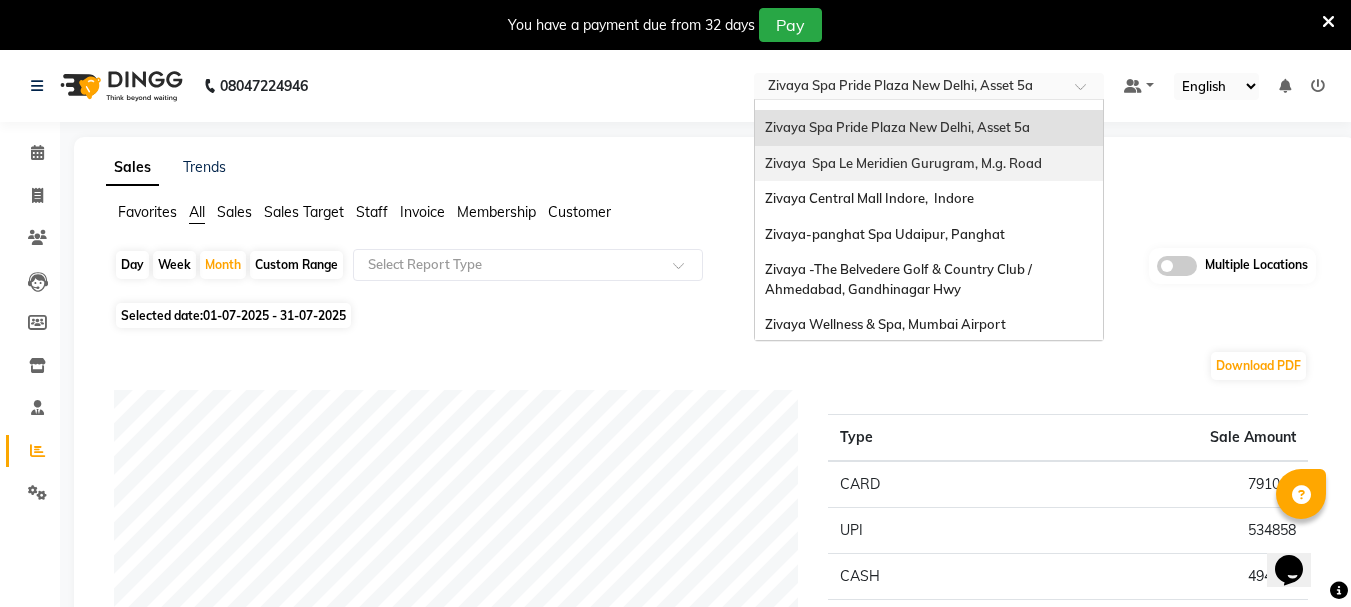 scroll, scrollTop: 205, scrollLeft: 0, axis: vertical 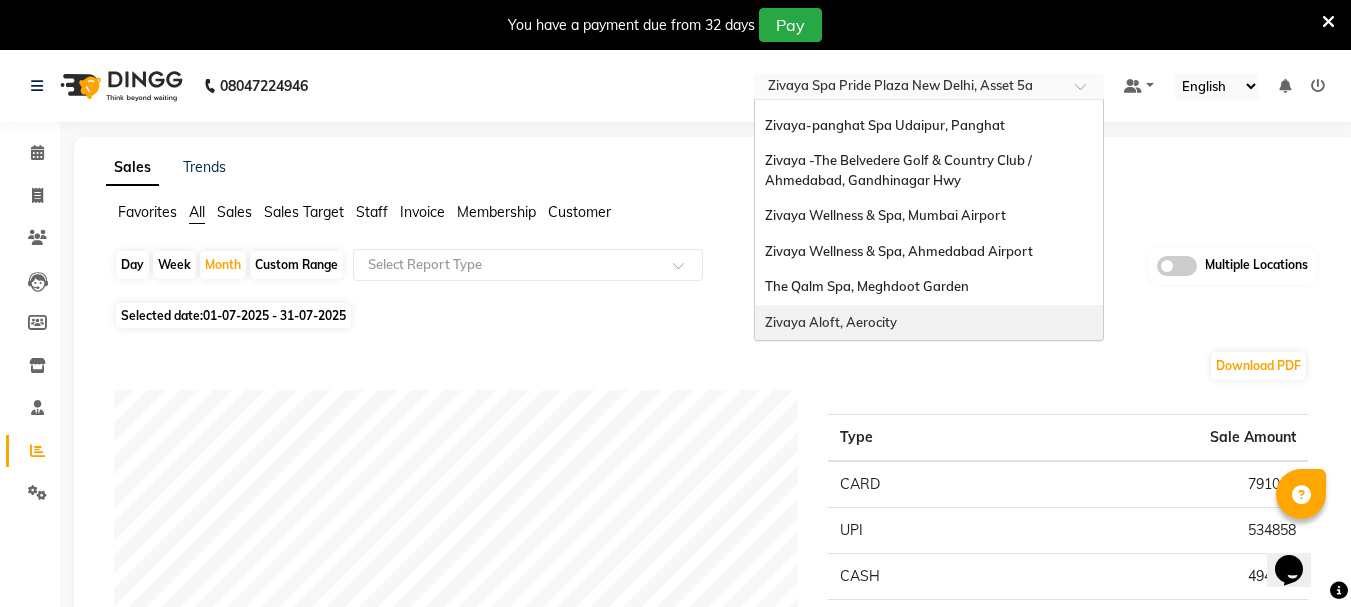click on "Zivaya Aloft, Aerocity" at bounding box center [831, 322] 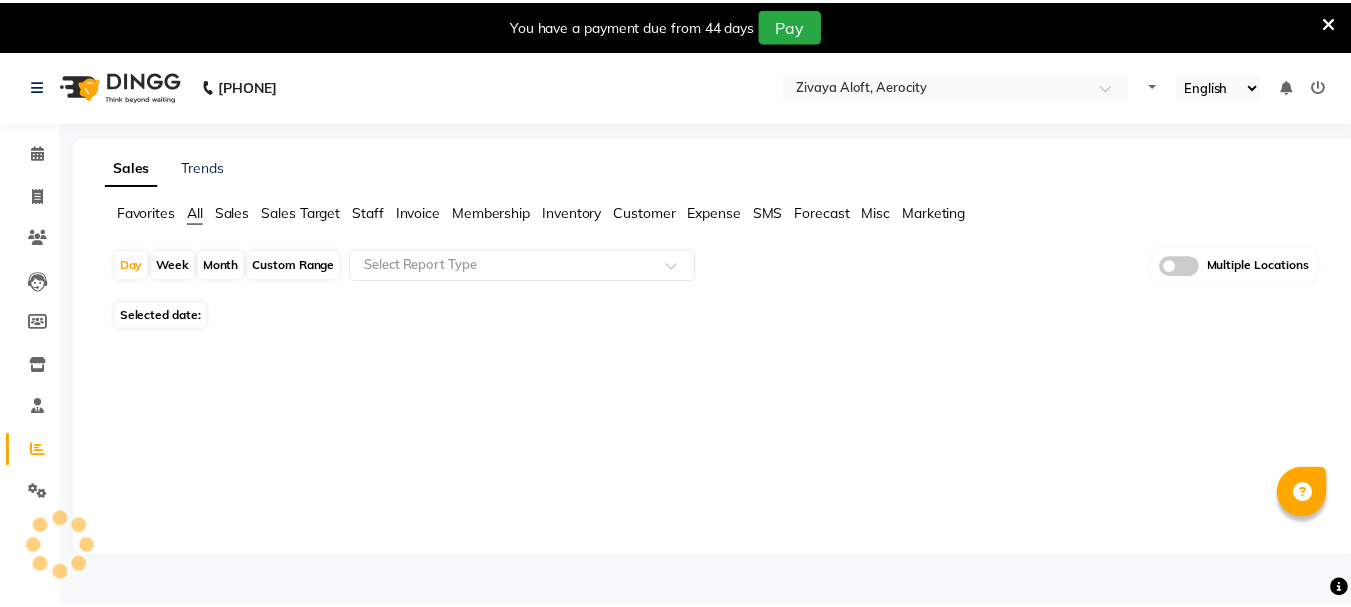 scroll, scrollTop: 0, scrollLeft: 0, axis: both 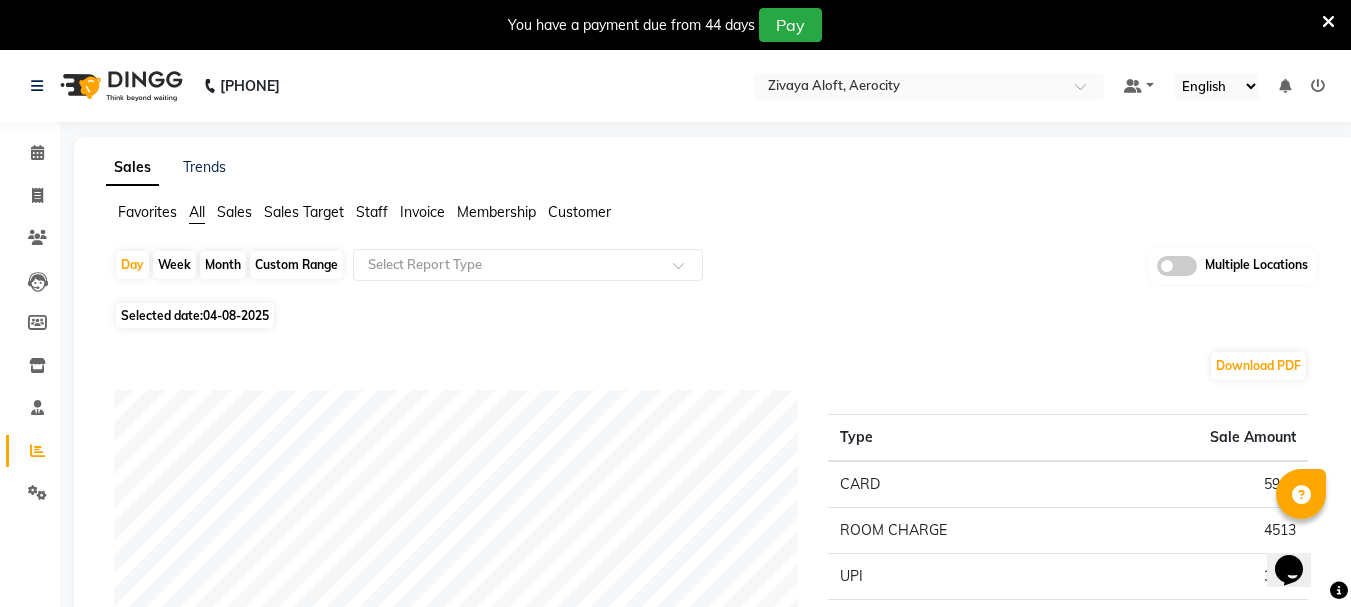 click on "Month" 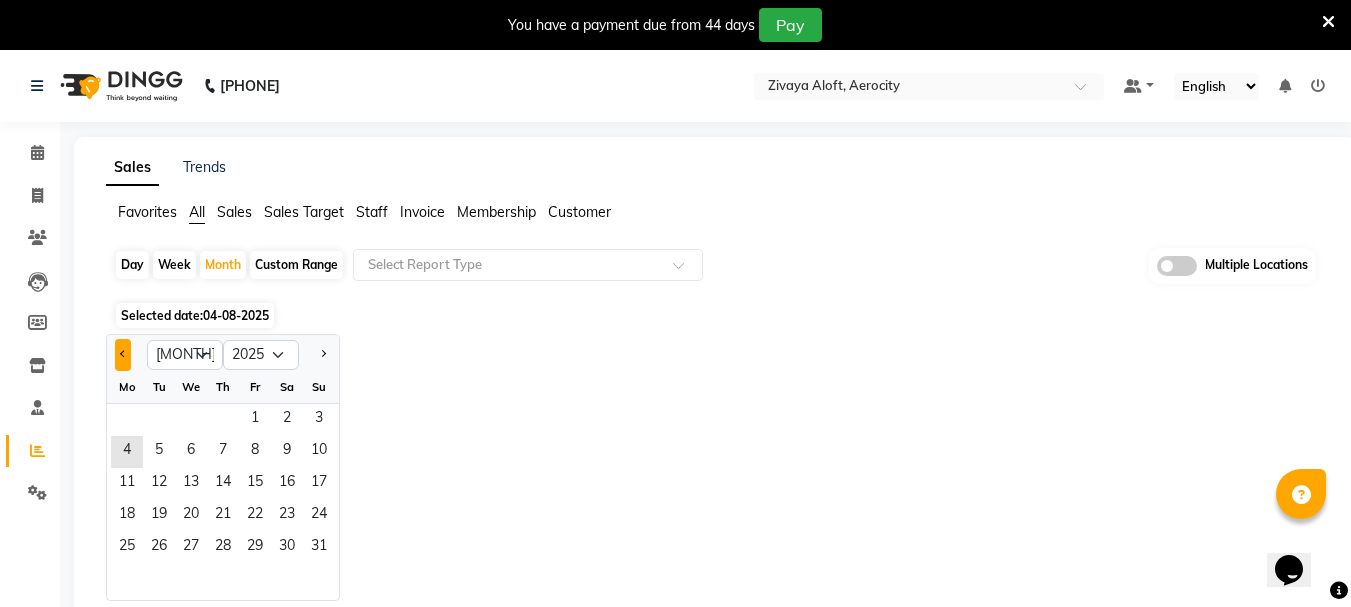 click 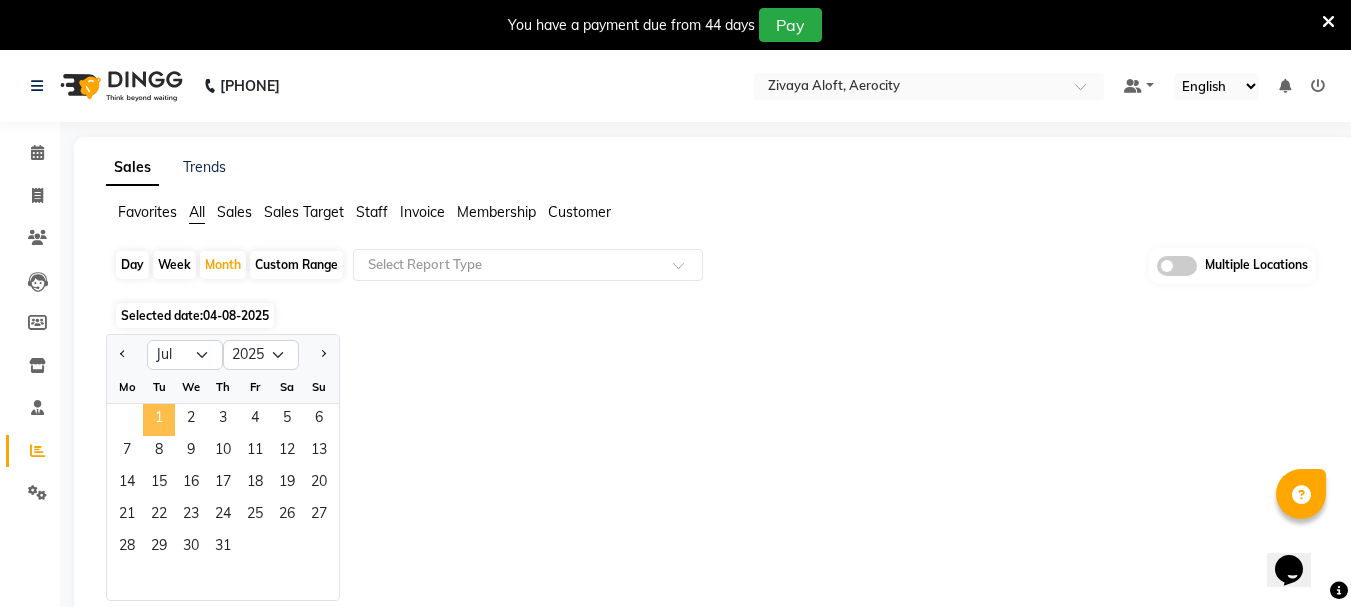 click on "1" 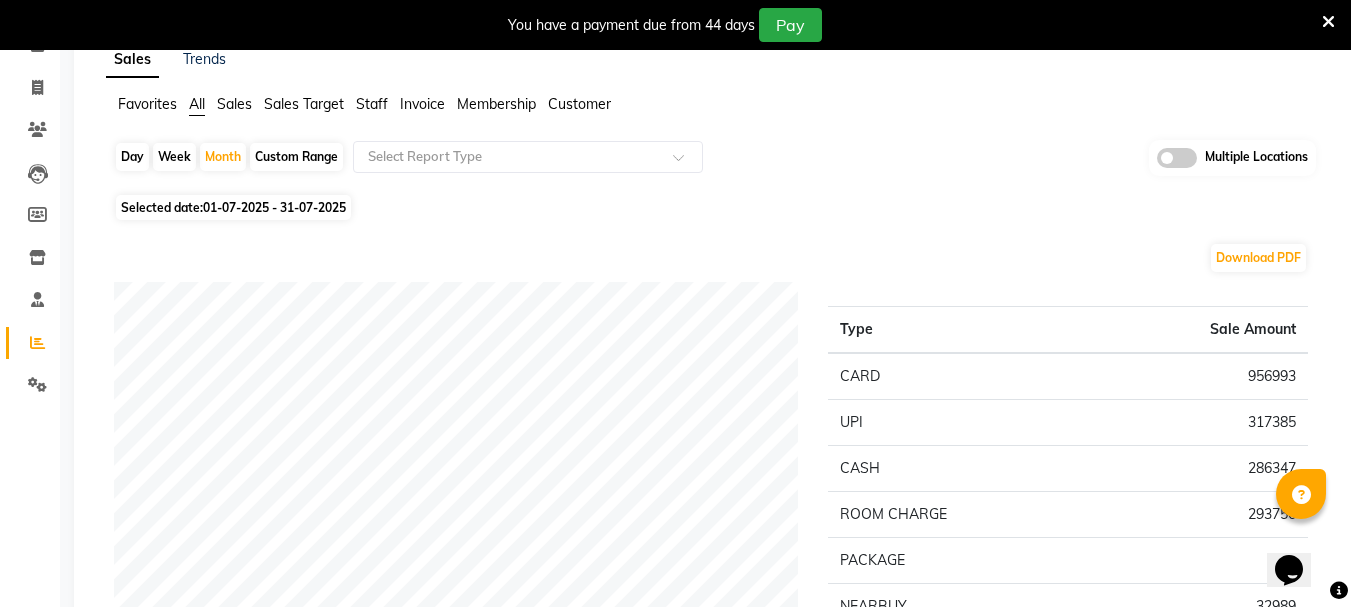 scroll, scrollTop: 0, scrollLeft: 0, axis: both 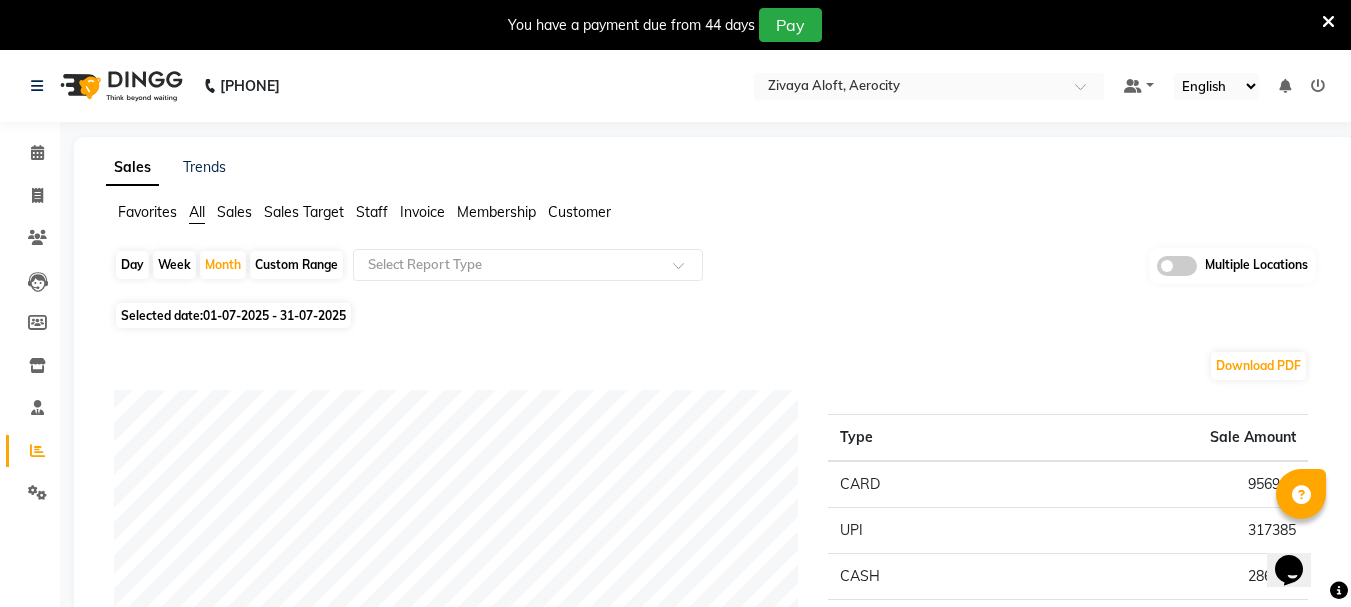 click on "Day   Week   Month   Custom Range  Select Report Type Multiple Locations" 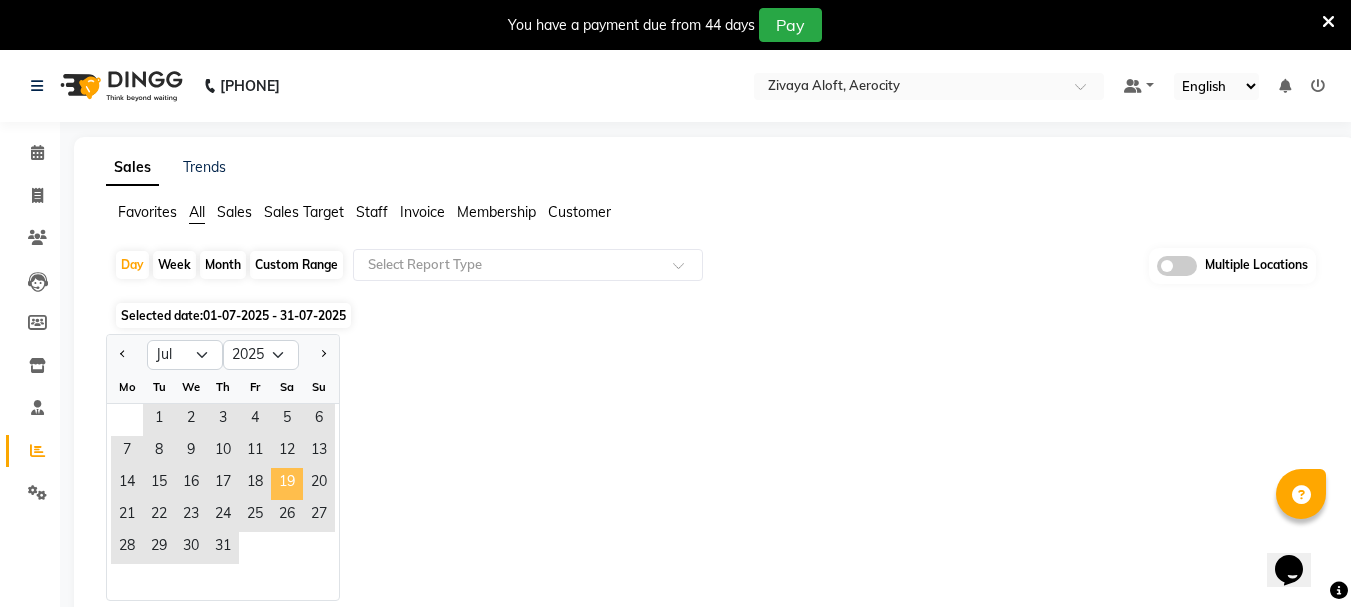 click on "19" 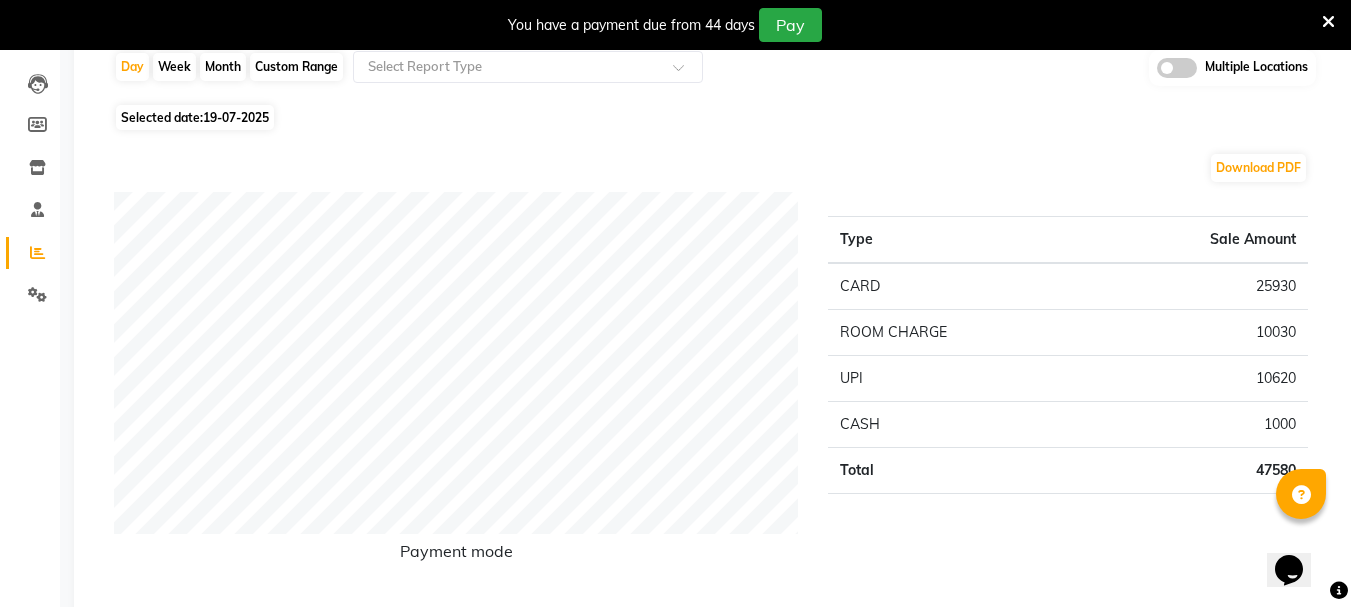 scroll, scrollTop: 0, scrollLeft: 0, axis: both 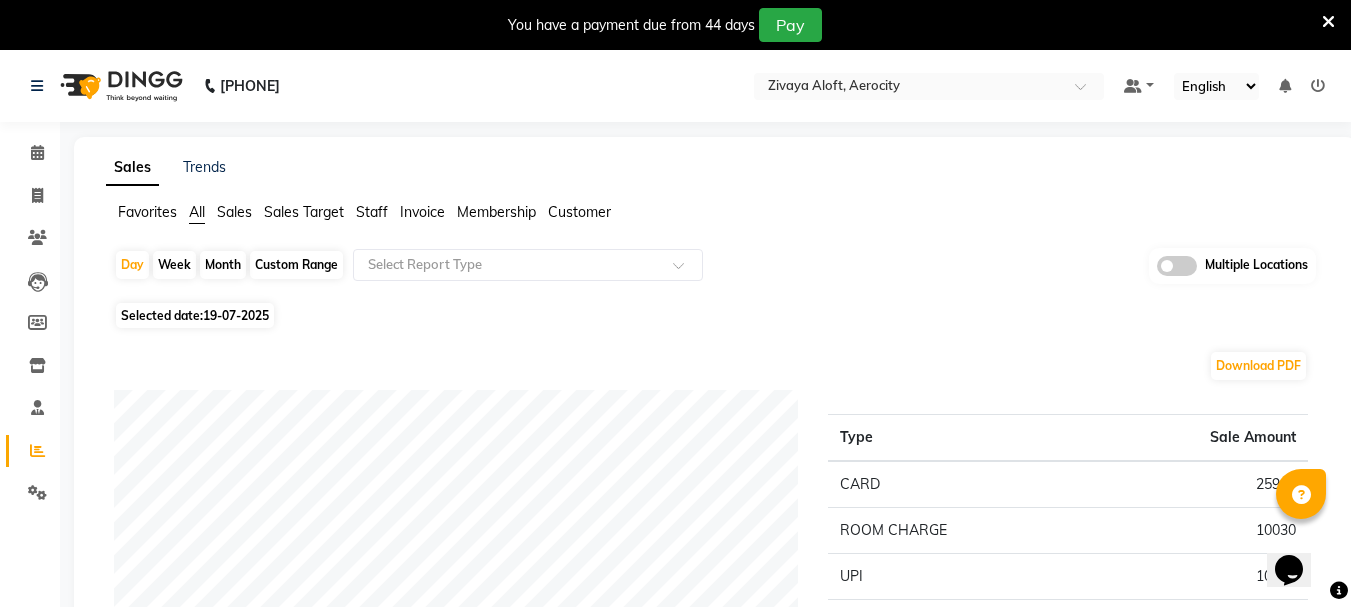 click on "19-07-2025" 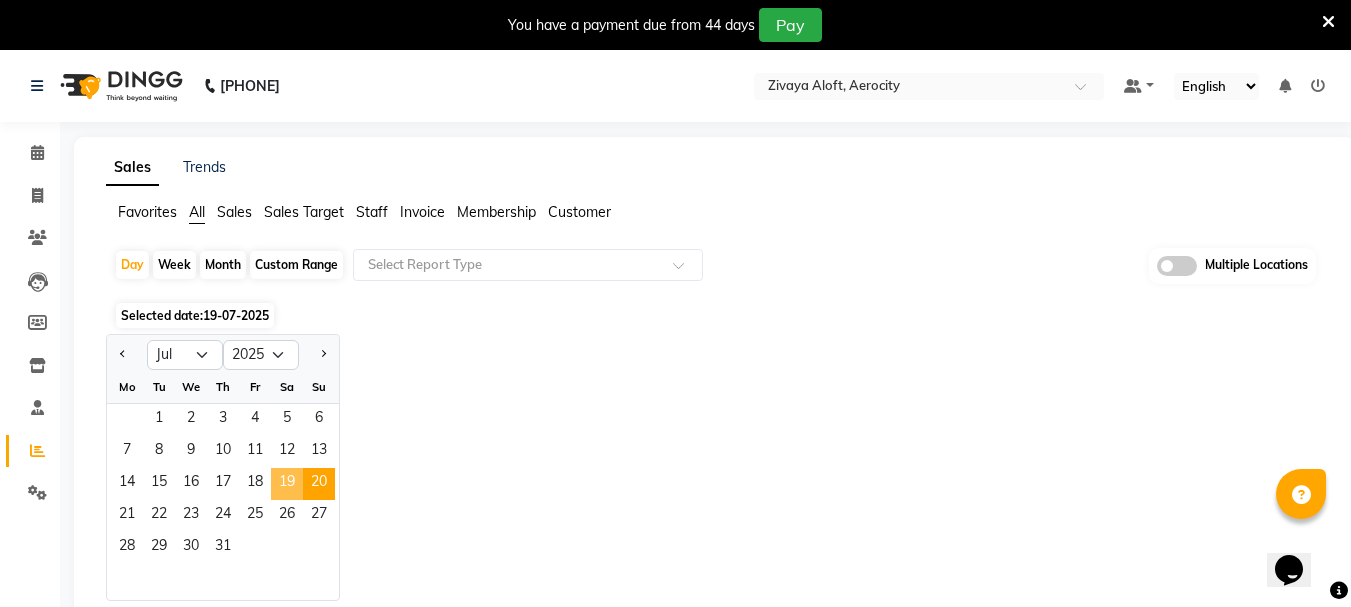 click on "20" 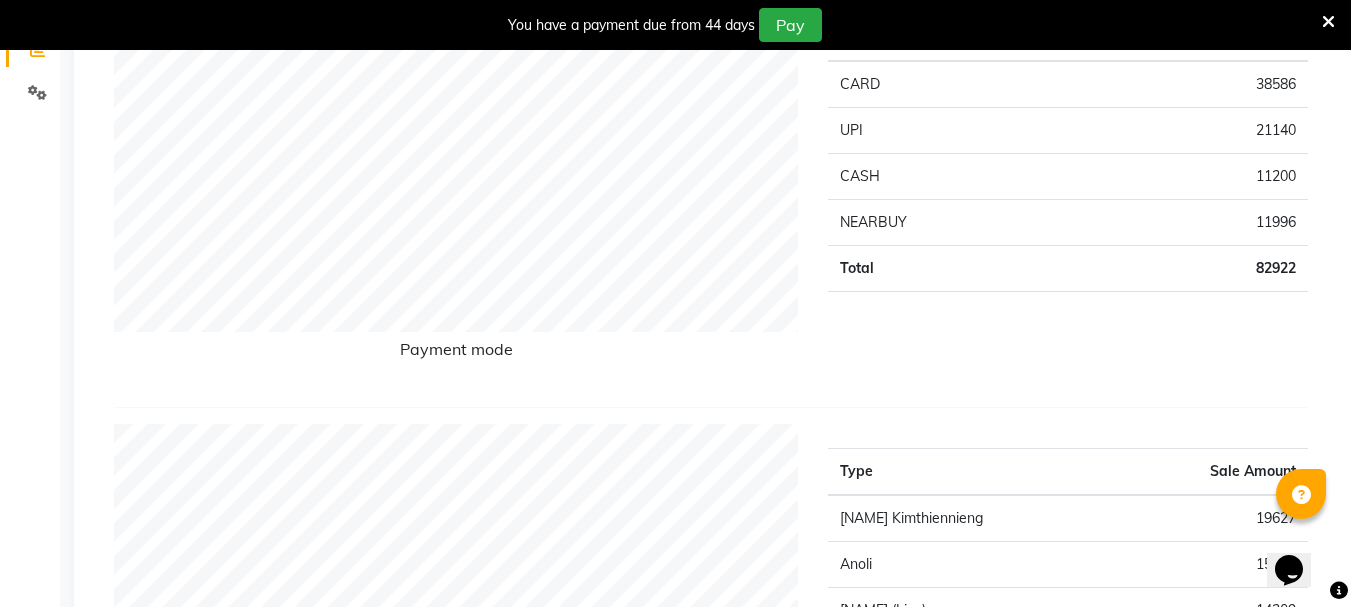 scroll, scrollTop: 0, scrollLeft: 0, axis: both 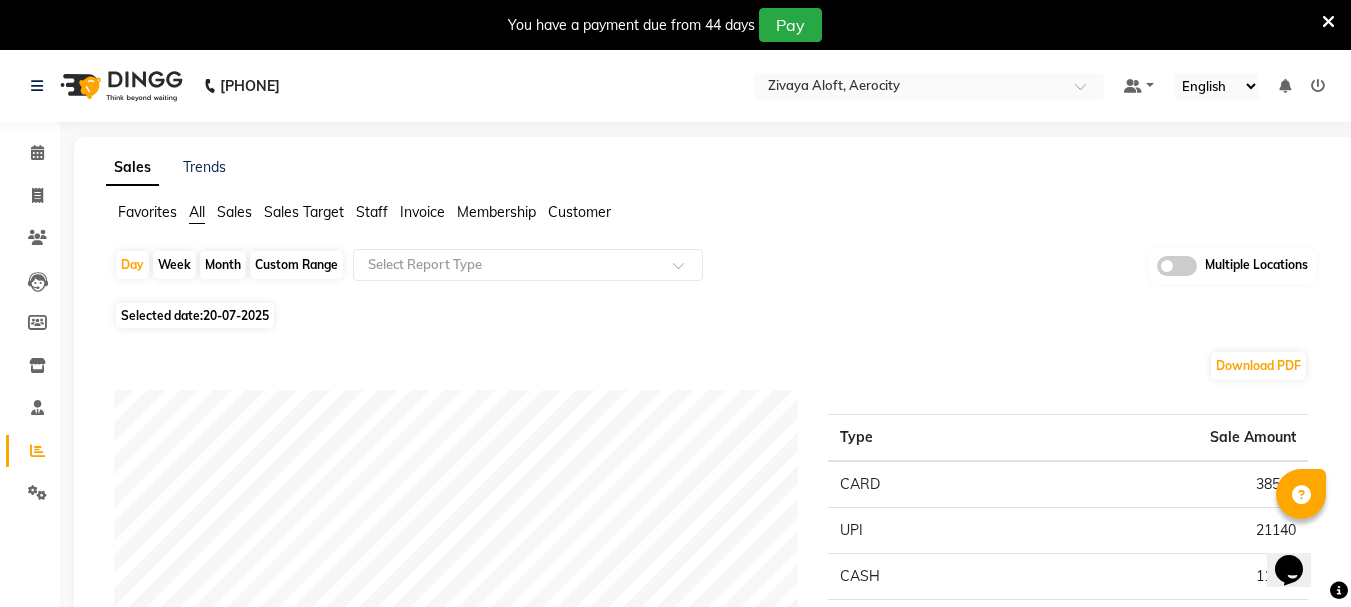 click on "Selected date:  20-07-2025" 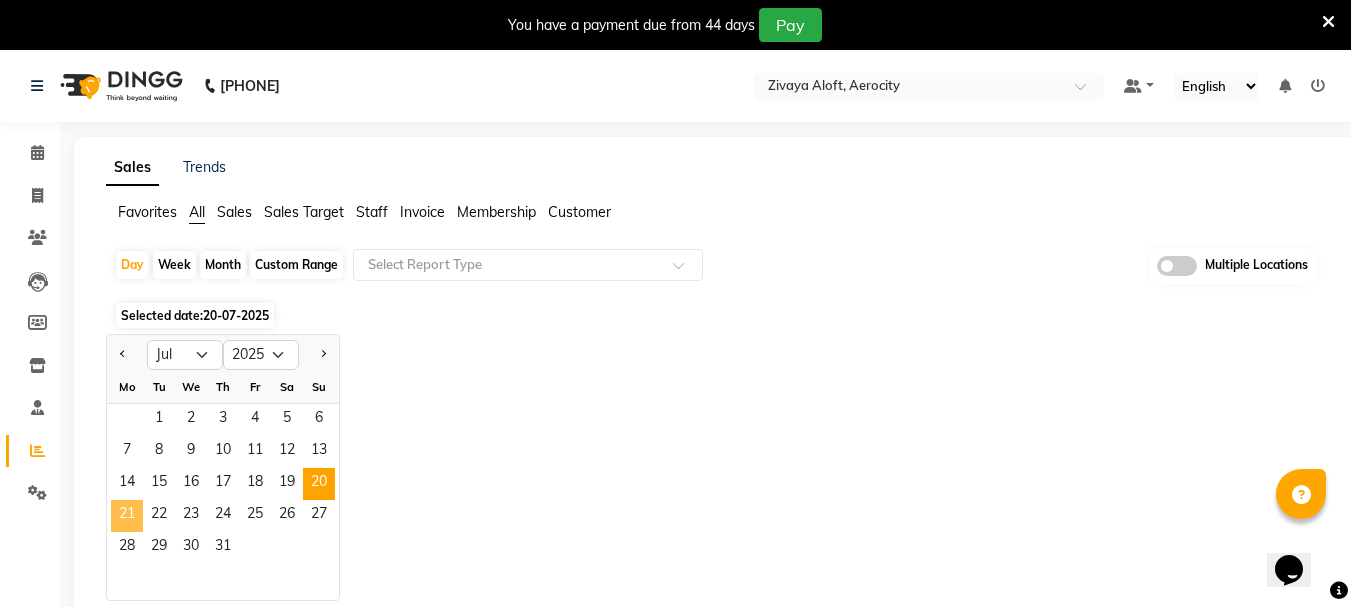 click on "21" 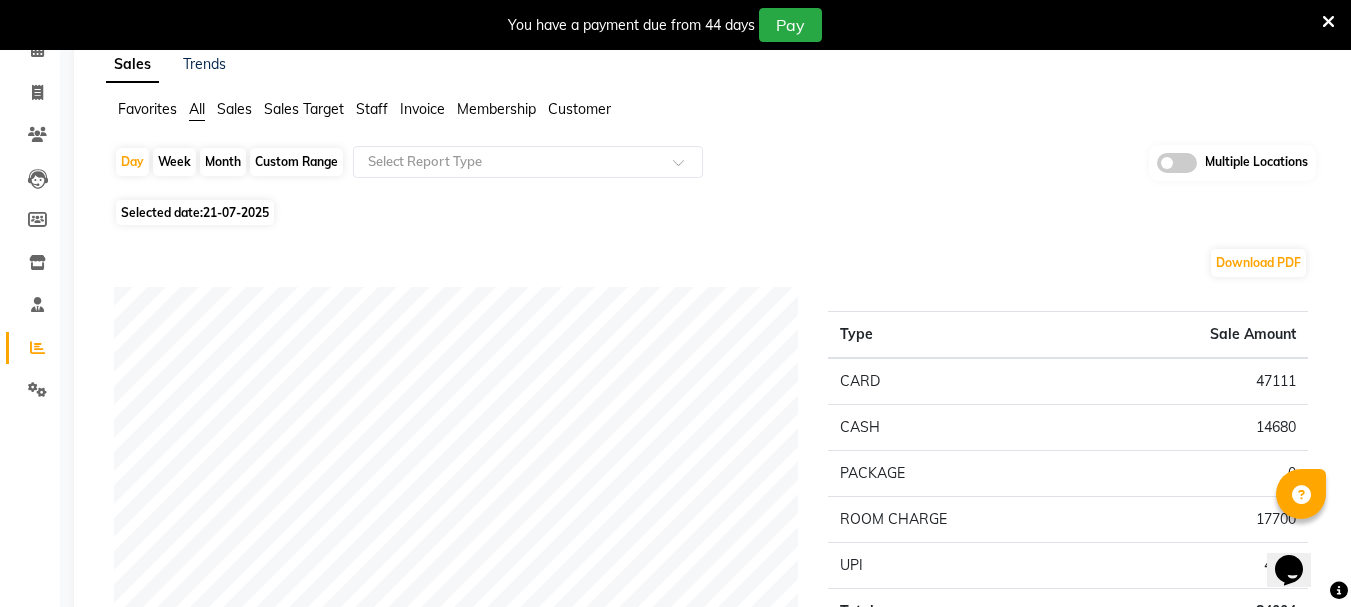 scroll, scrollTop: 100, scrollLeft: 0, axis: vertical 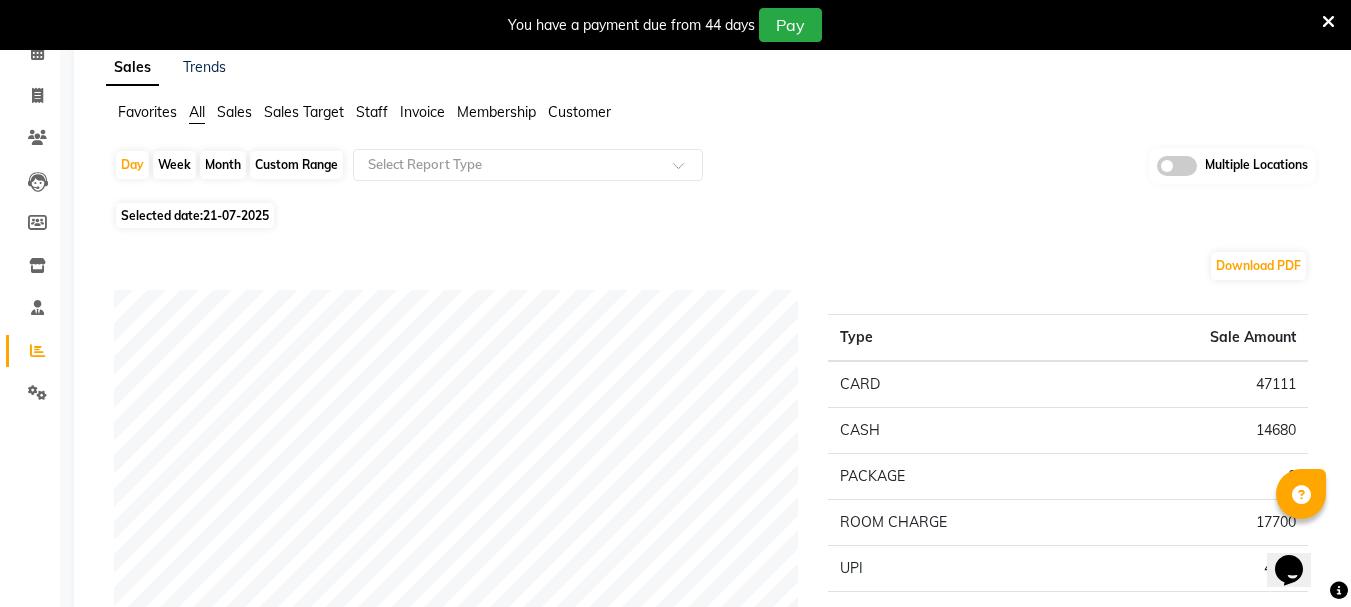 click on "Invoice 84004 Day Week Month Custom Range Select Report Type Multiple Locations Selected date: 21-07-2025 Download PDF Payment mode Type Sale Amount CARD 47111 CASH 14680 PACKAGE 0 ROOM CHARGE 17700 UPI 4513 Total 84004 Staff summary Type Sale Amount Yohenba Ngashepam 20650 Lynda Kimthiennieng 17700 Litsabila Sangtam (Lisa) 17302 Hmingthansangi (Shirley) 16274 Anoli 12080 Sapna 9000 Total 93006 Sales summary Type Sale Amount Memberships 0 Gift card 0 Tips 0 Prepaid 0 Vouchers 0 Services 74962 Packages 17700 Products 344 Fee 0 Total 93006 Service by category Type Sale Amount Therapies 74962 Total 74962 Service sales Type Sale Amount Fusion Therapy - 60 Mins 23337 Royal Siam - 60 Mins 10620 The Healing Touch - 120 Mins 9440 Fusion Therapy - 90 Mins 7080 Royal Siam - 90 Mins 6018 Swedish De-Stress - 60 Mins 4513 Javanese Pampering - 60 Mins 4513 Signature Foot Massage with Hebal Hot Compress - 30 Mins 3540 De-Stress Back & Shoulder Massage - 30 Mins 2950 Signature Head Massage - 30 Mins 2950 Total 74961 ★" 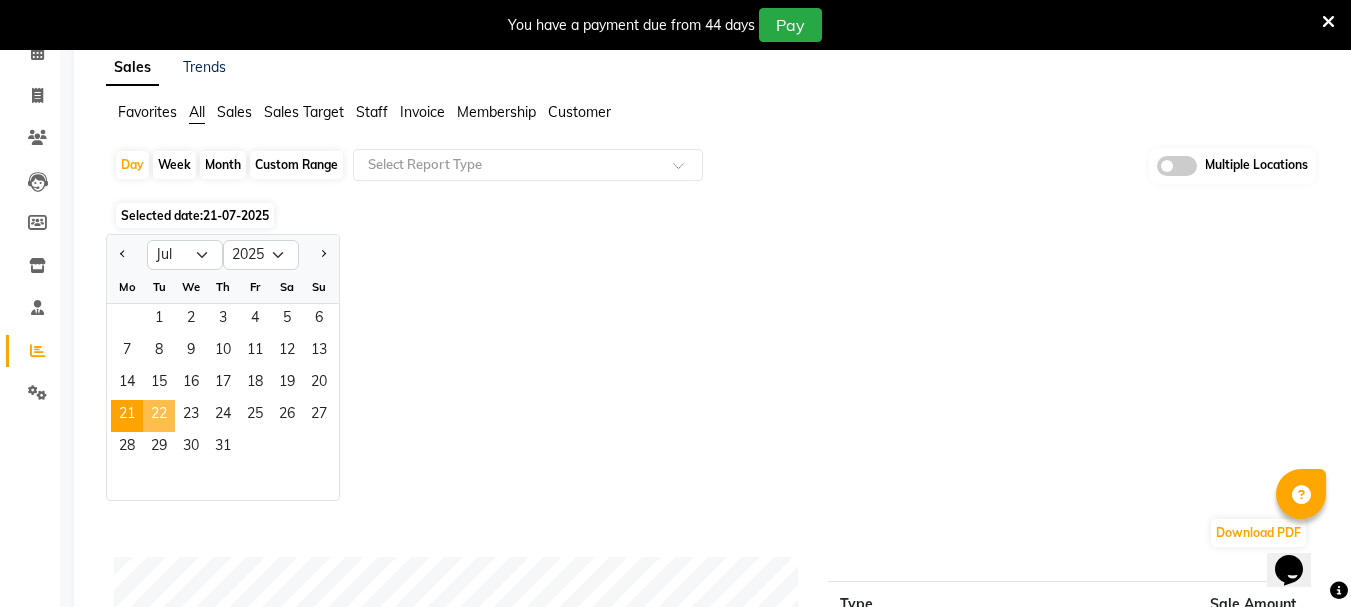 click on "22" 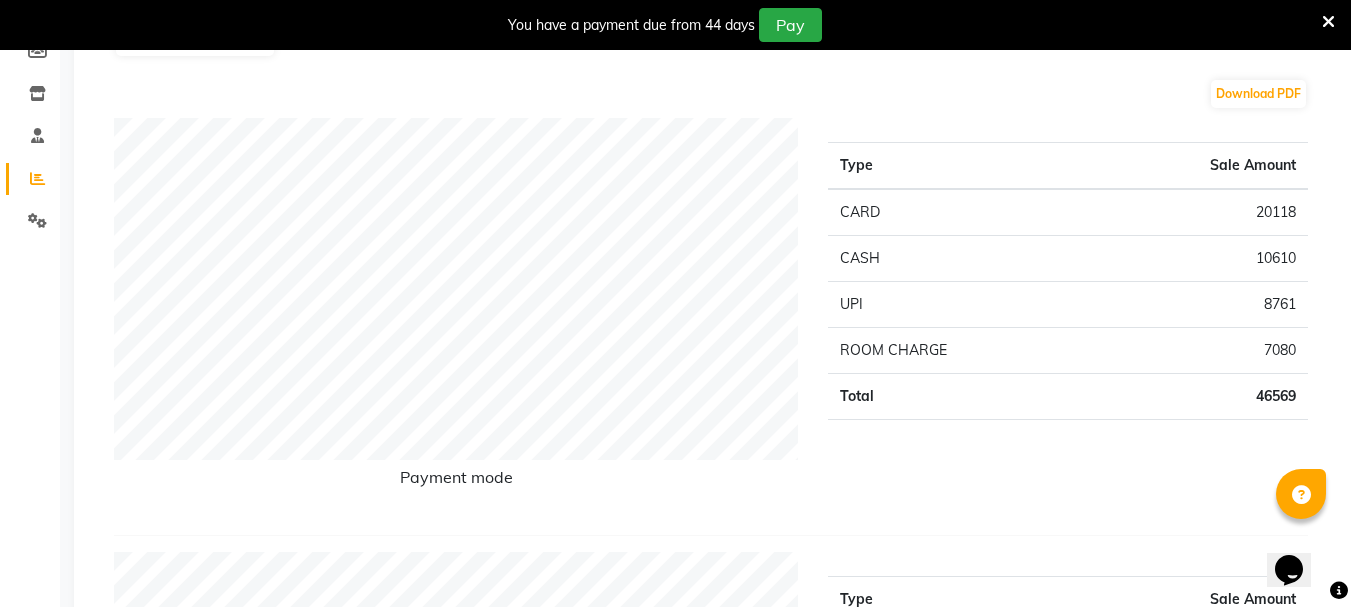 scroll, scrollTop: 0, scrollLeft: 0, axis: both 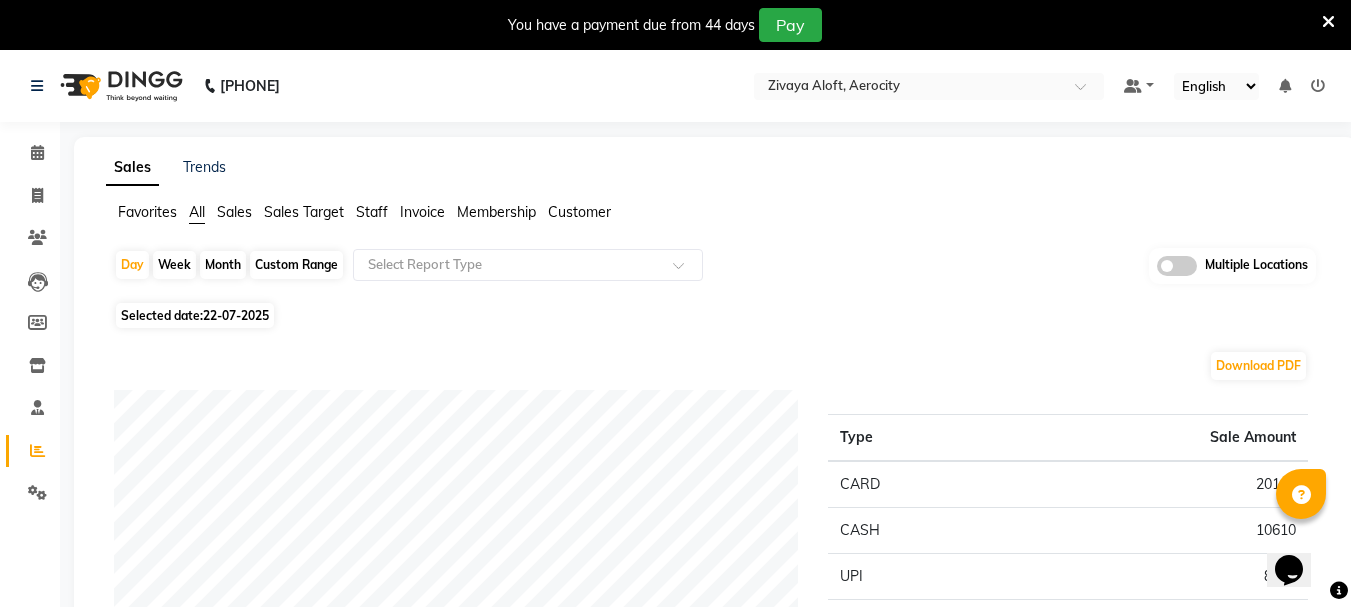 click on "22-07-2025" 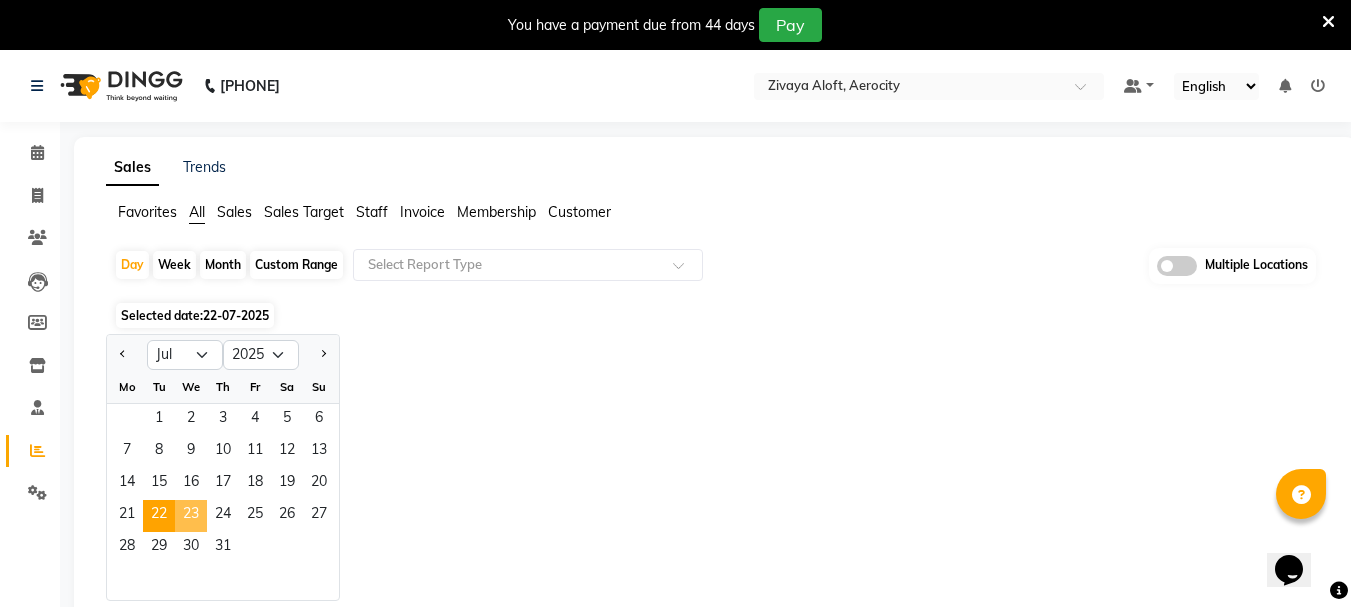click on "23" 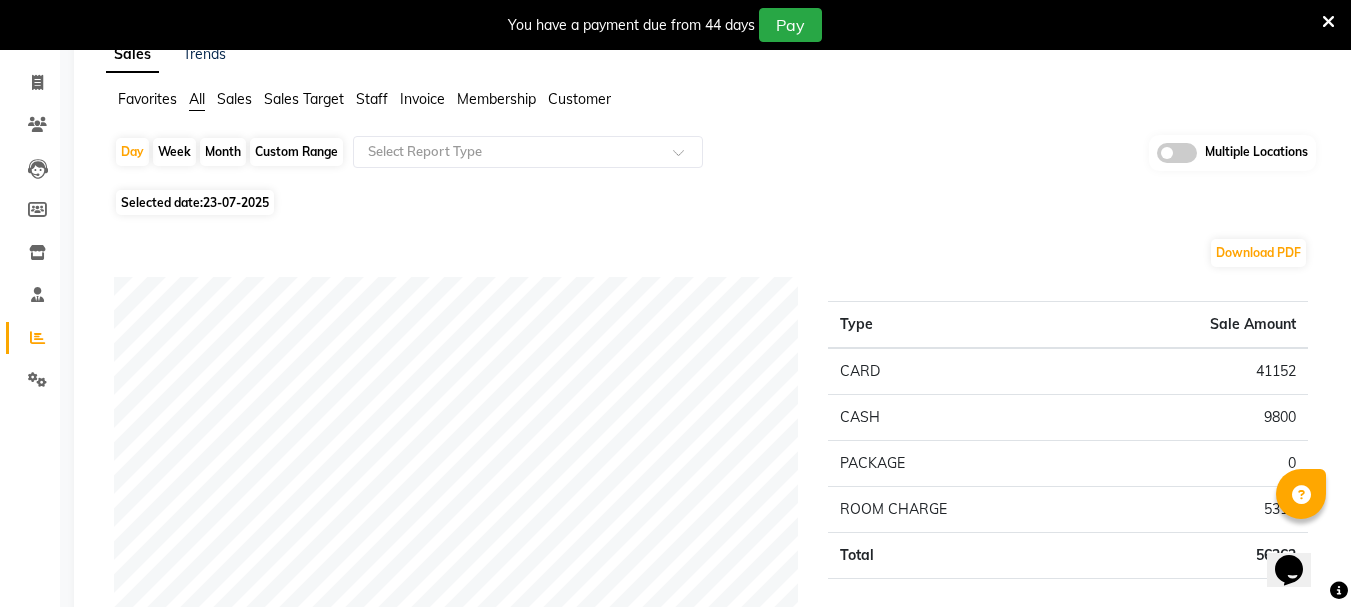 scroll, scrollTop: 0, scrollLeft: 0, axis: both 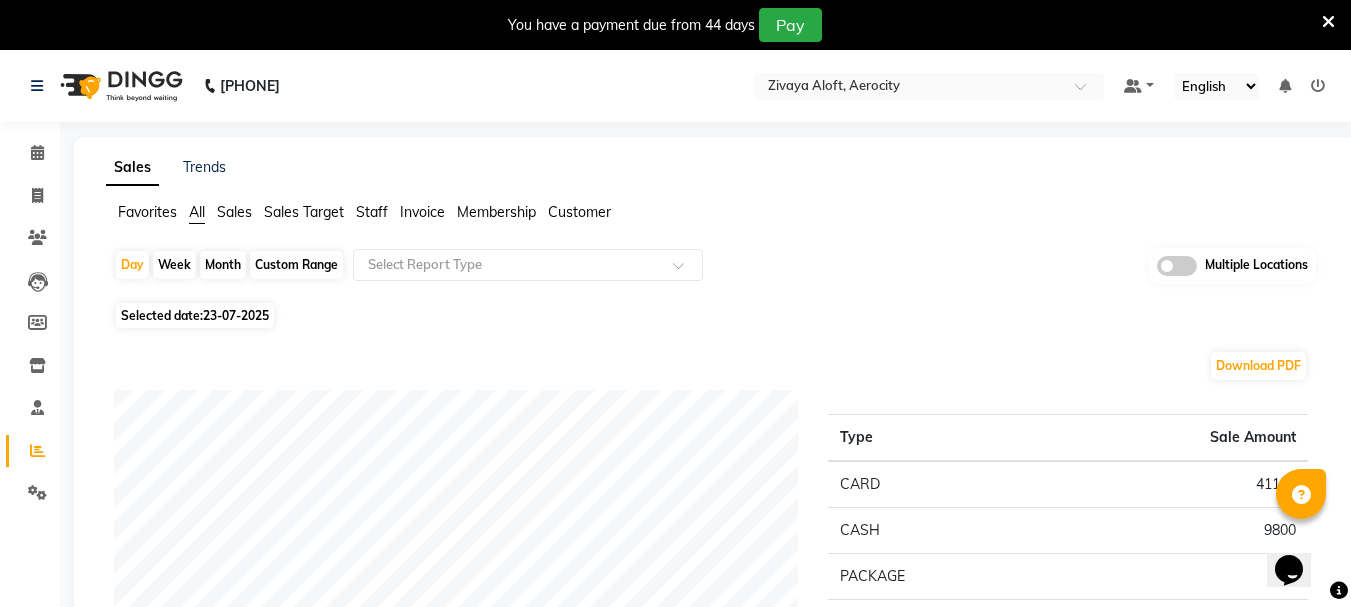 click on "Selected date:  23-07-2025" 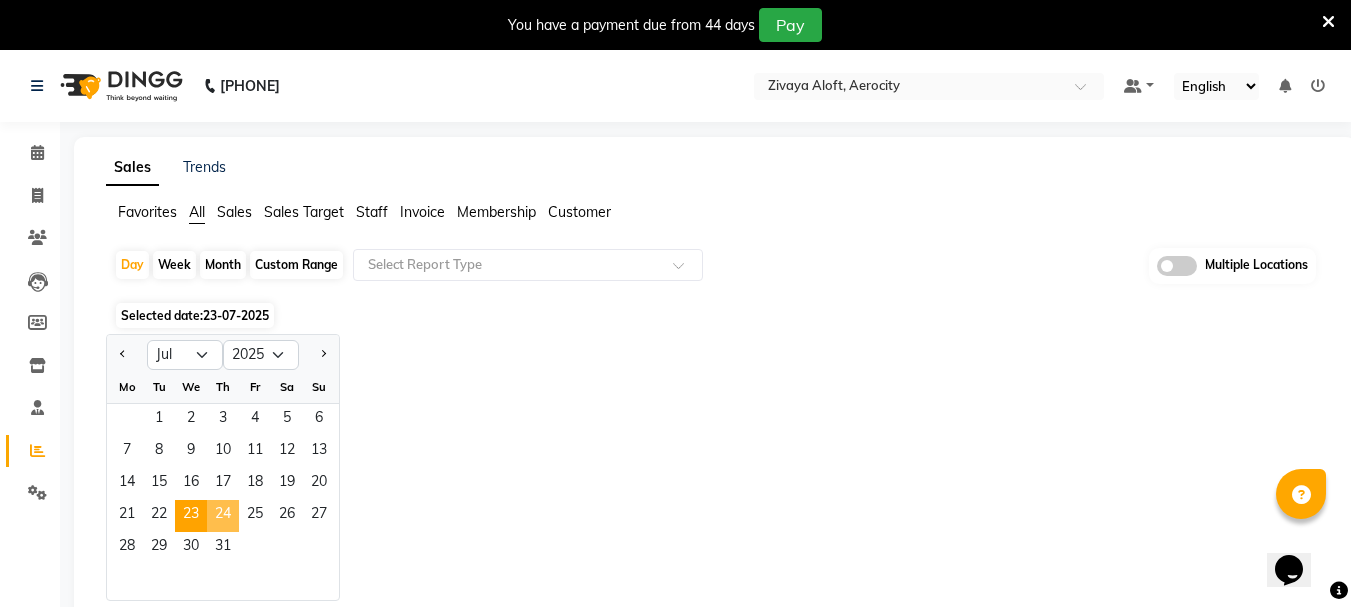 click on "24" 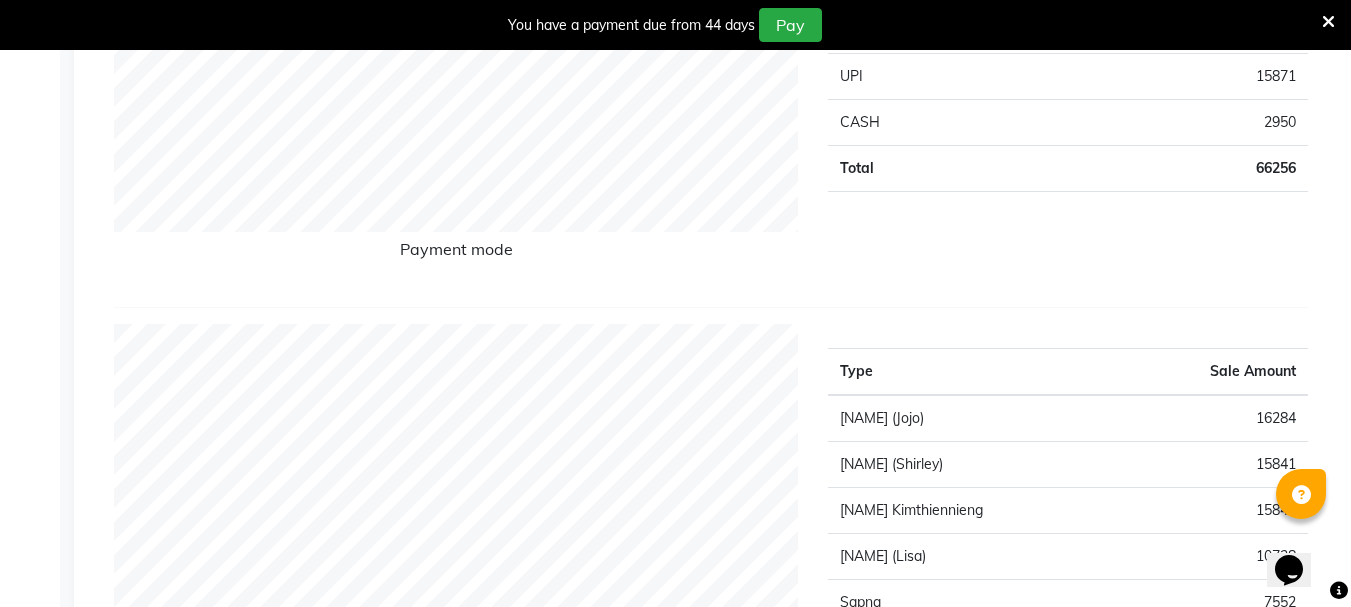 scroll, scrollTop: 0, scrollLeft: 0, axis: both 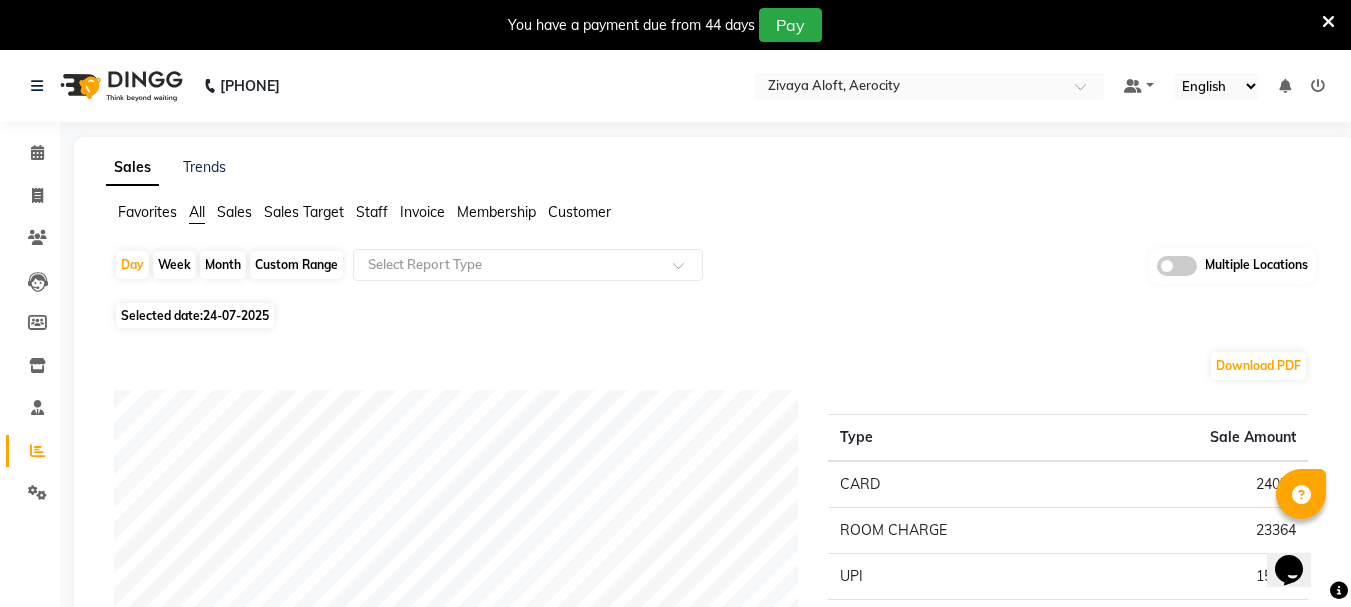 click on "24-07-2025" 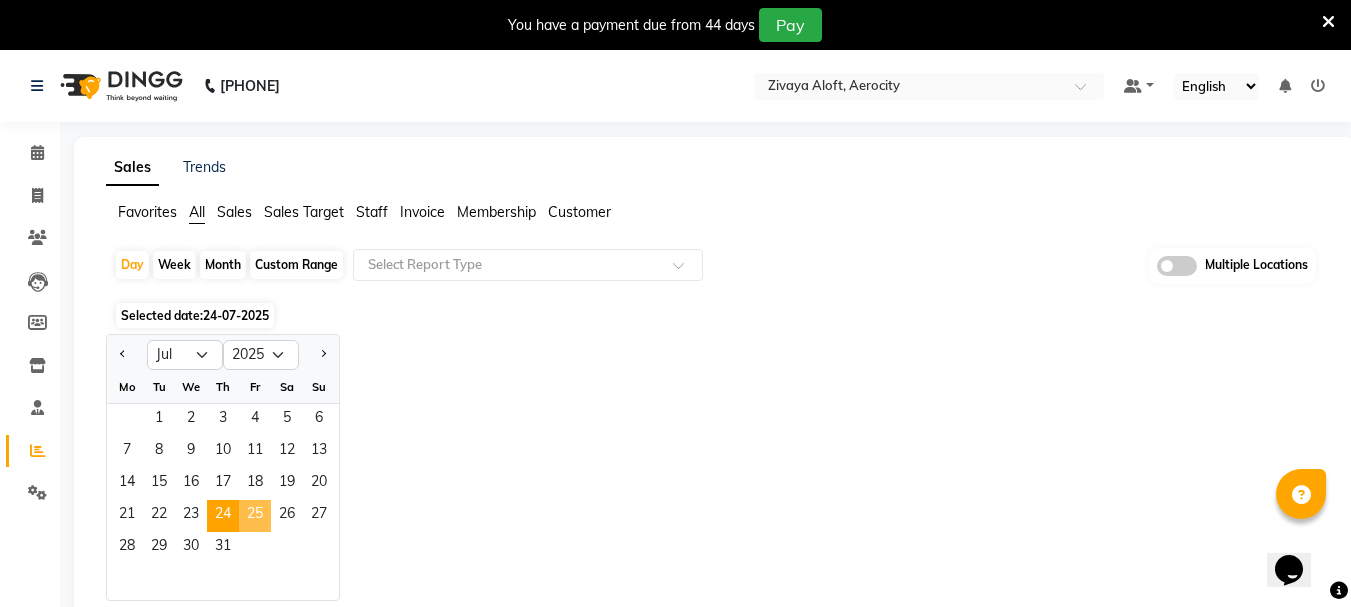 click on "25" 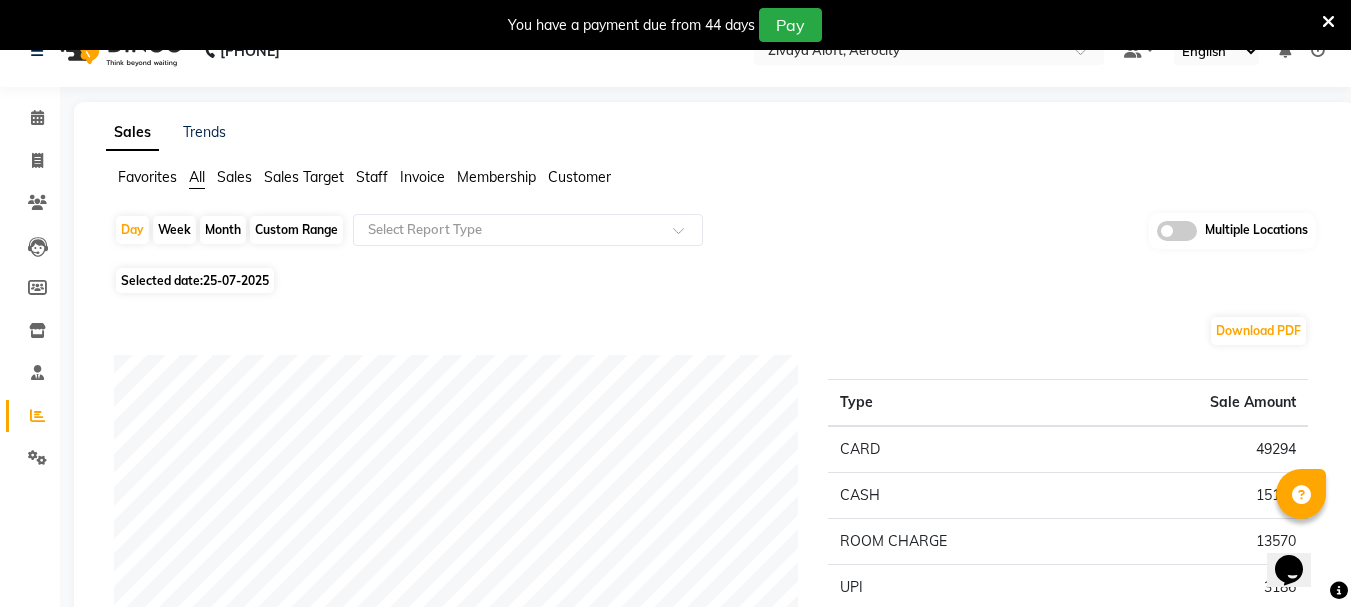scroll, scrollTop: 0, scrollLeft: 0, axis: both 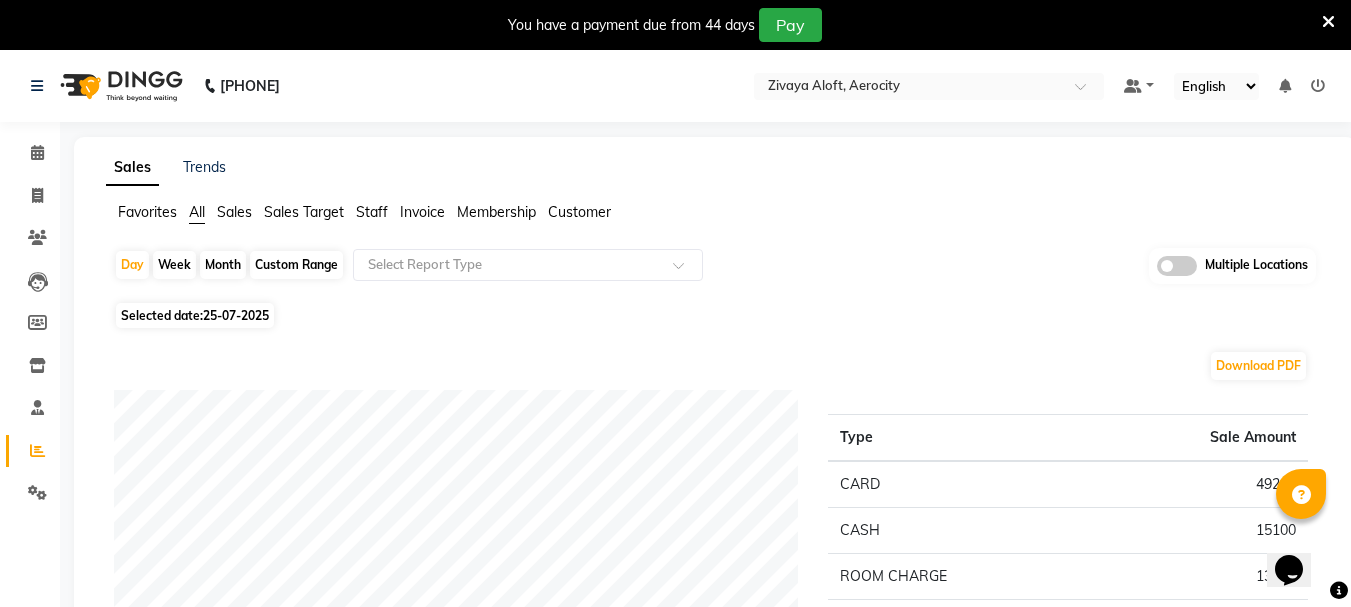 click on "Invoice 82922 Day Week Month Custom Range Select Report Type Multiple Locations Selected date: 25-07-2025 Download PDF Payment mode Type Sale Amount CARD 49294 CASH 15100 ROOM CHARGE 13570 UPI 3186 Total 81150 Staff summary Type Sale Amount [NAME] [NAME] 19175 Anoli 18791 Hmingthansangi (Shirley) 15920 Sapna 13481 Lynda Kimthiennieng 8496 Yohenba Ngashepam 5310 Total 81173 Sales summary Type Sale Amount Memberships 0 Vouchers 0 Gift card 0 Products 0 Packages 0 Tips 0 Prepaid 0 Services 81174 Fee 0 Total 81174 Service by category Type Sale Amount Therapies 81174 Total 81174 Service sales Type Sale Amount Fusion Therapy - 60 Mins 20433 Royal Siam - 60 Mins 19647 Royal Siam - 90 Mins 12036 Fusion Therapy - 90 Mins 6018 De-Stress Back & Shoulder Massage - 30 Mins 5900 Swedish De-Stress - 60 Mins 5310 Aromatherapy Magic - 60 Mins 4513 Cleansing Facial - 30 Mins 4130 De-Stress Back & Shoulder Massage with Herbal Hot Compress - 30 Mins 3186 Total 81173 ★ Mark as Favorite Save to Personal Favorites:" 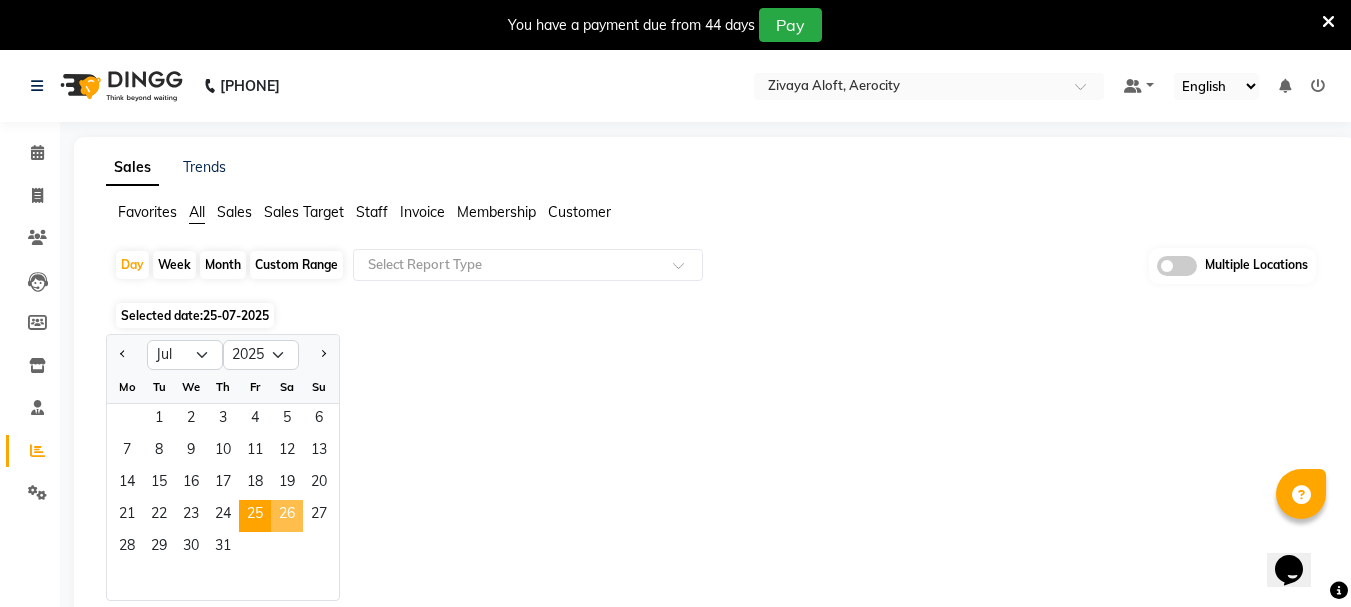 click on "26" 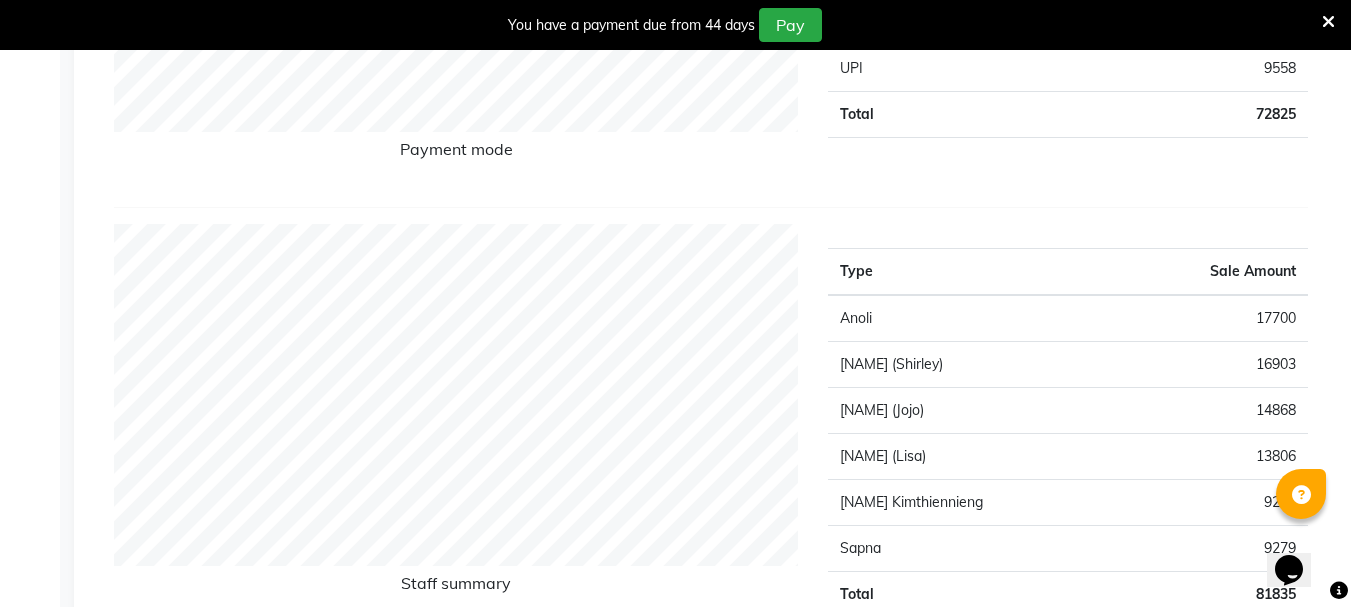 scroll, scrollTop: 100, scrollLeft: 0, axis: vertical 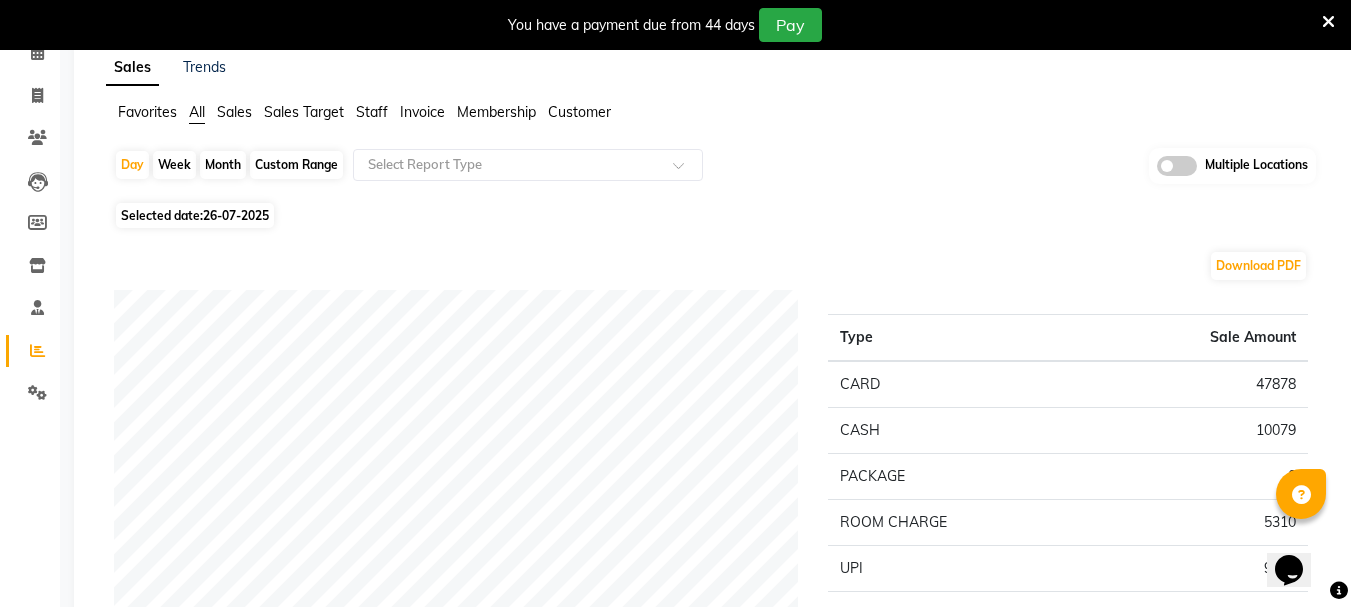 click on "Selected date:  26-07-2025" 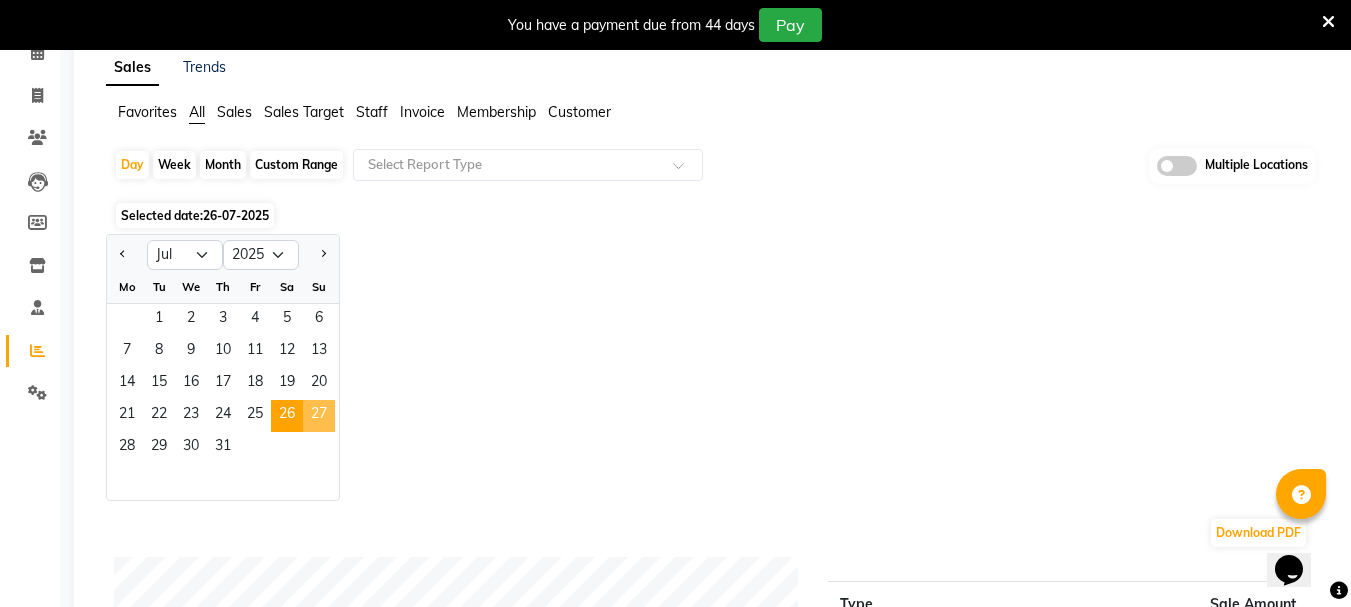 click on "27" 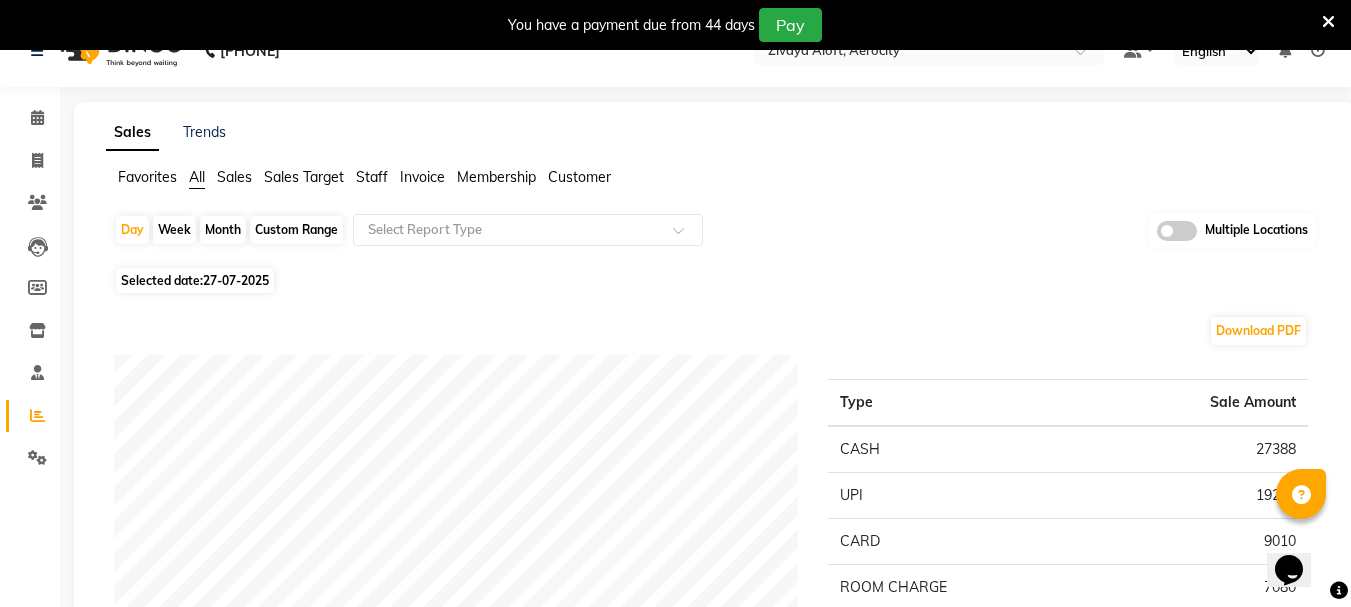 scroll, scrollTop: 0, scrollLeft: 0, axis: both 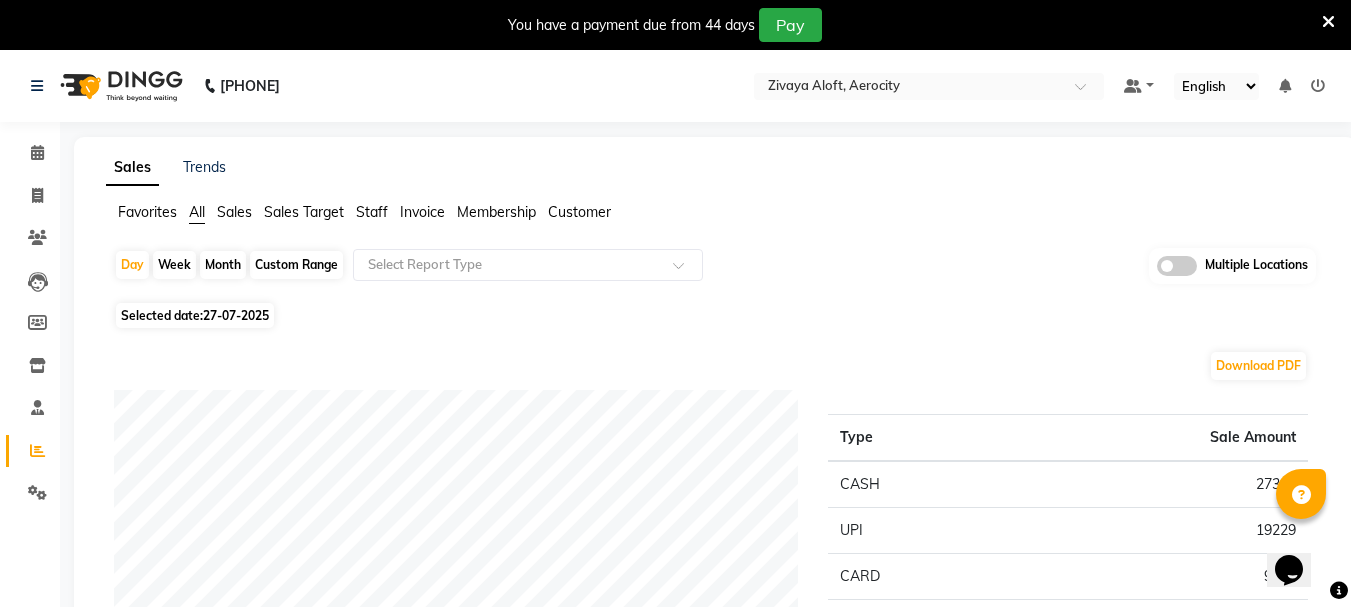 click on "Selected date:  27-07-2025" 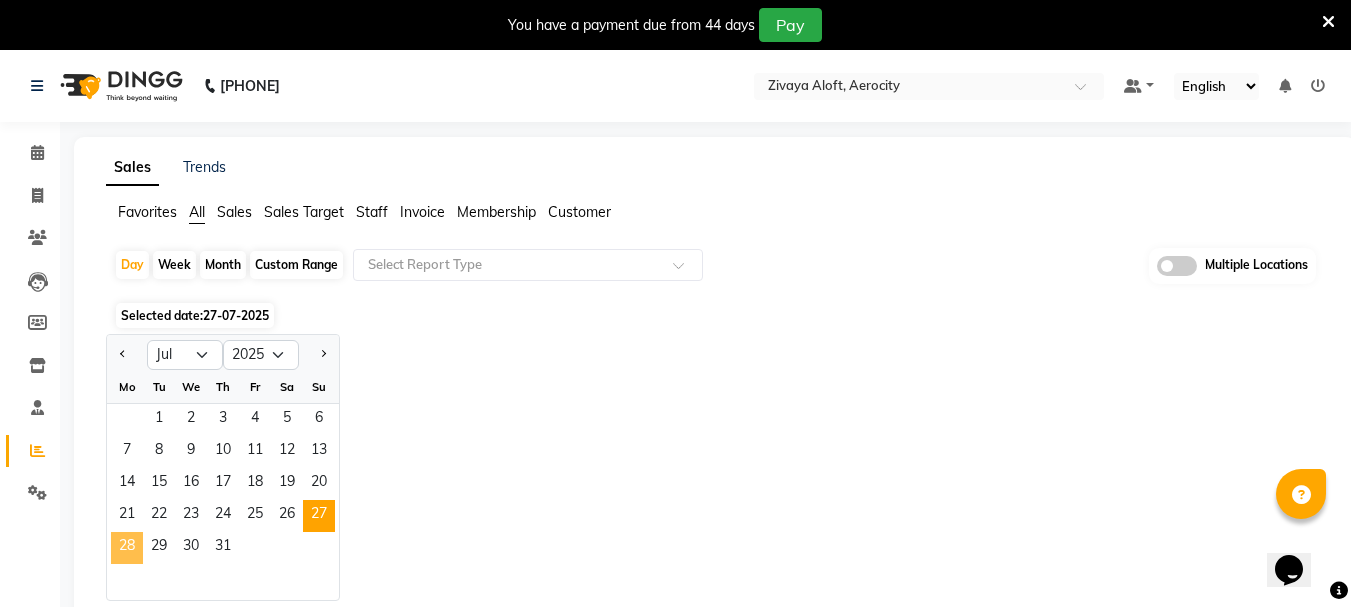 click on "28" 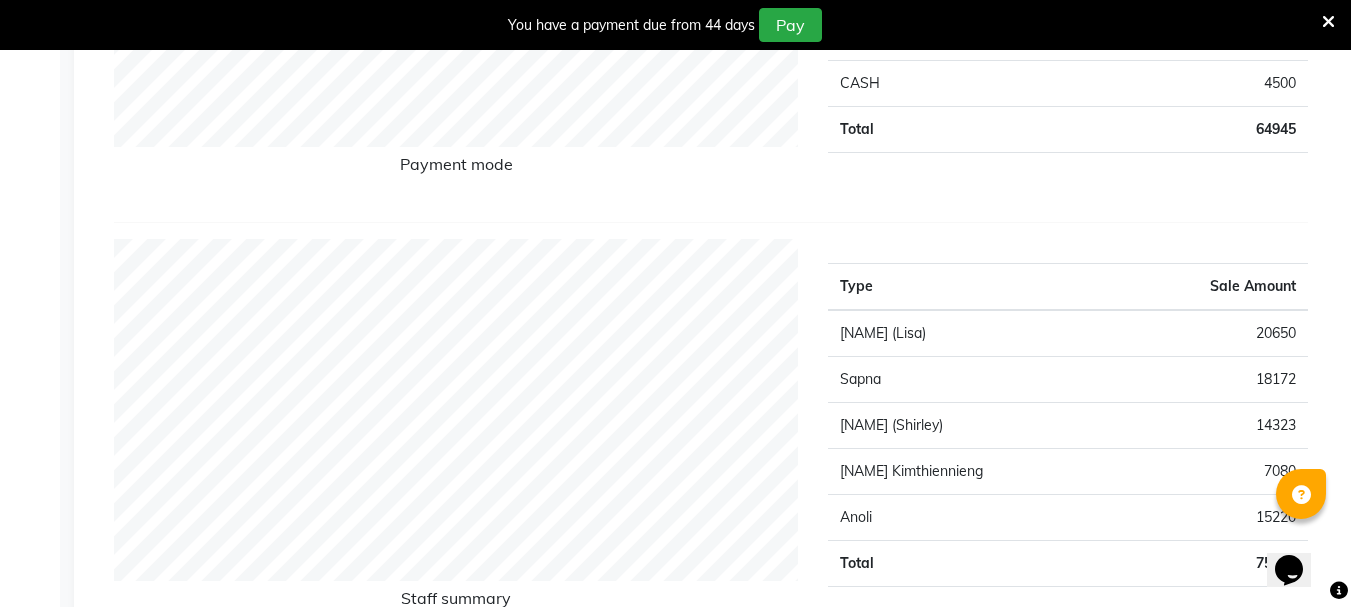 scroll, scrollTop: 100, scrollLeft: 0, axis: vertical 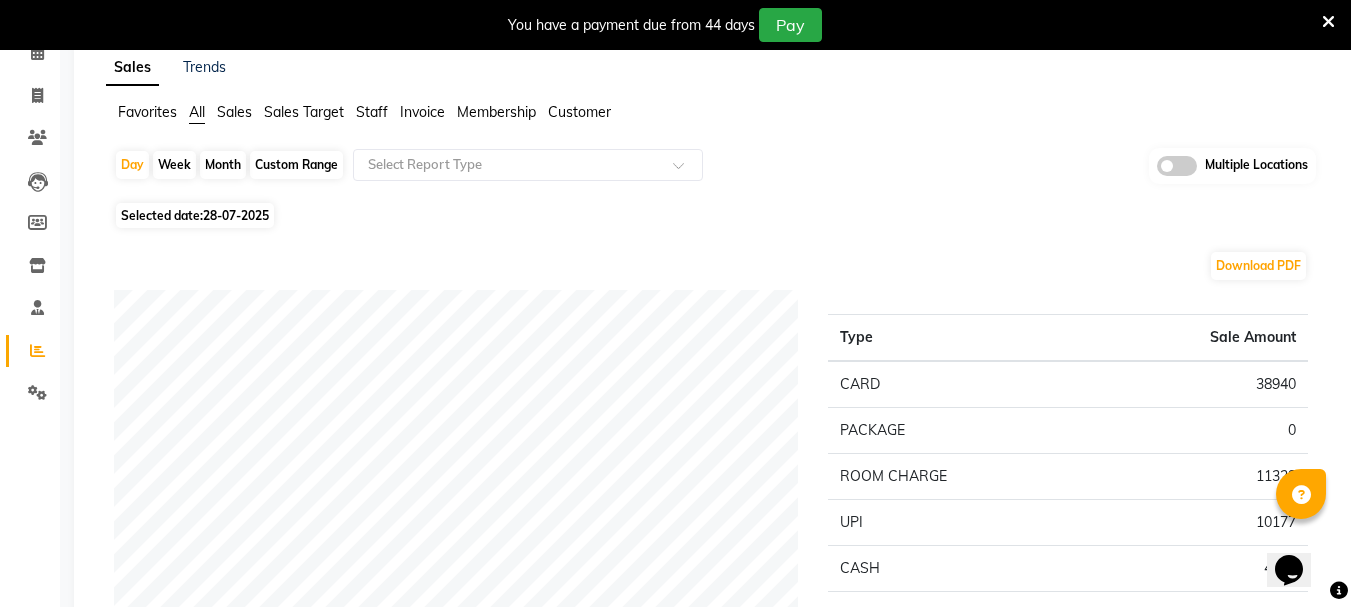 click on "28-07-2025" 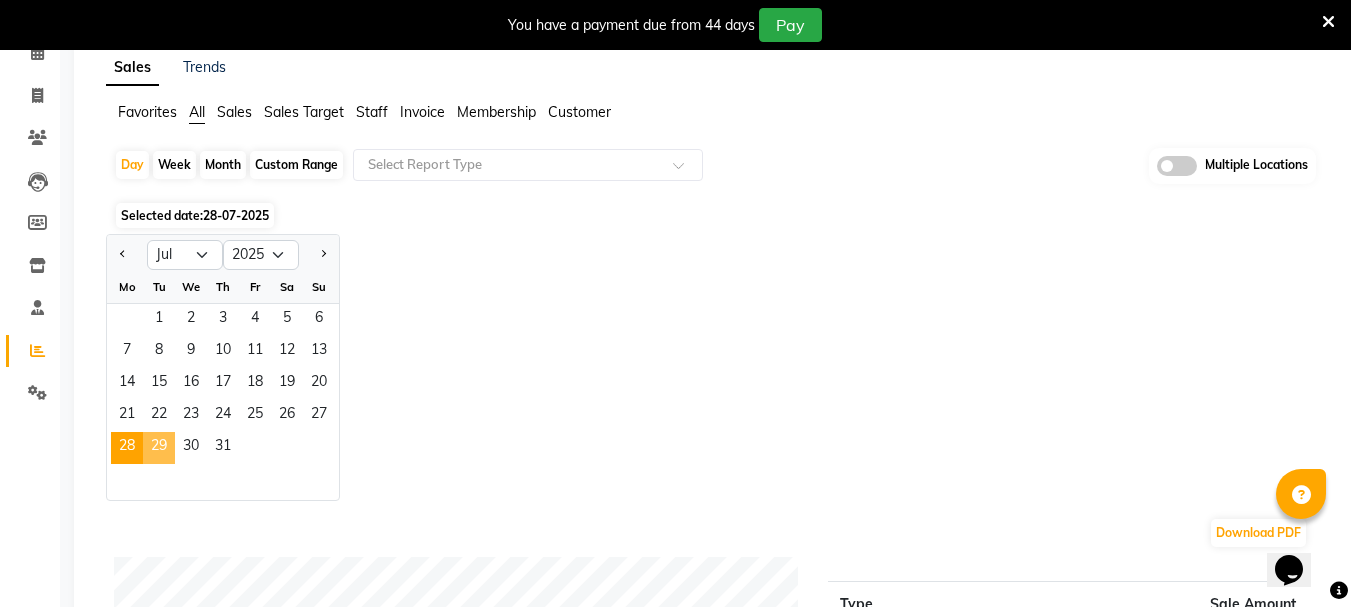 click on "29" 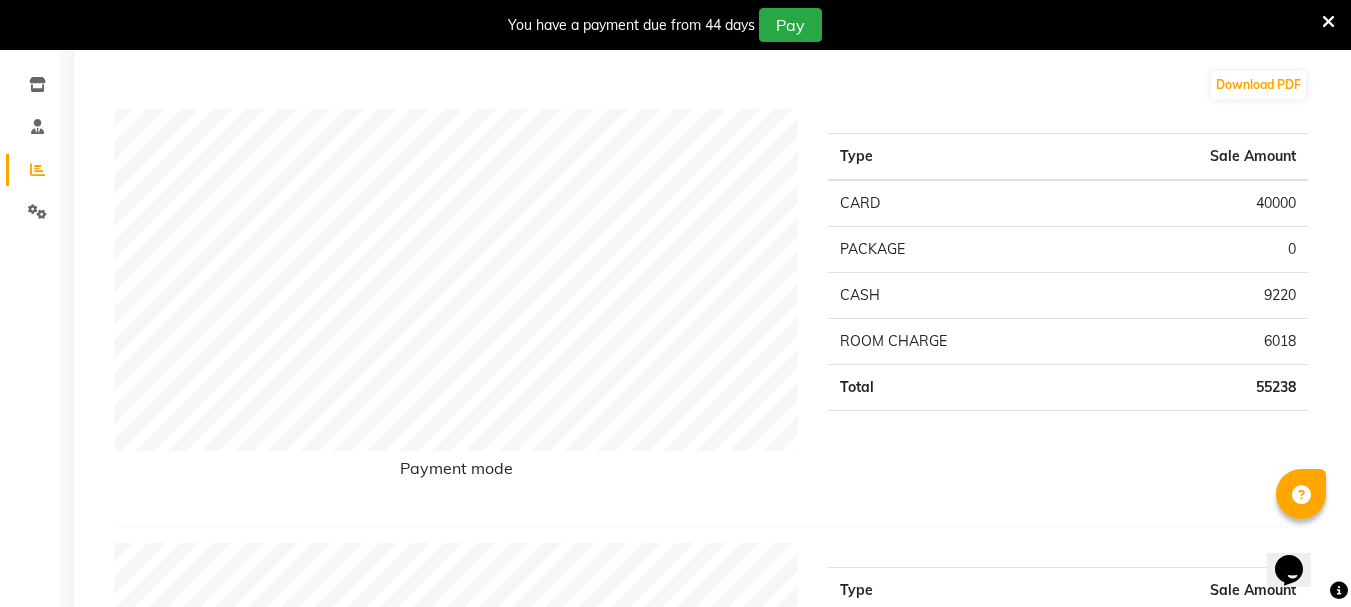 scroll, scrollTop: 100, scrollLeft: 0, axis: vertical 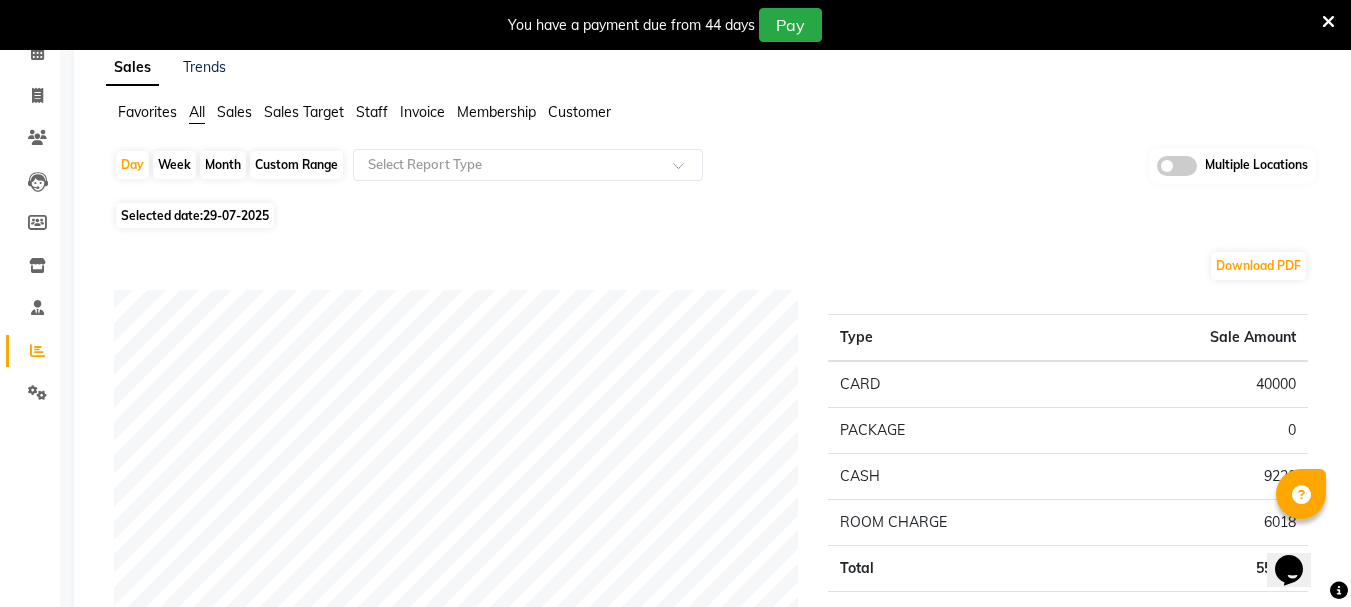 click on "29-07-2025" 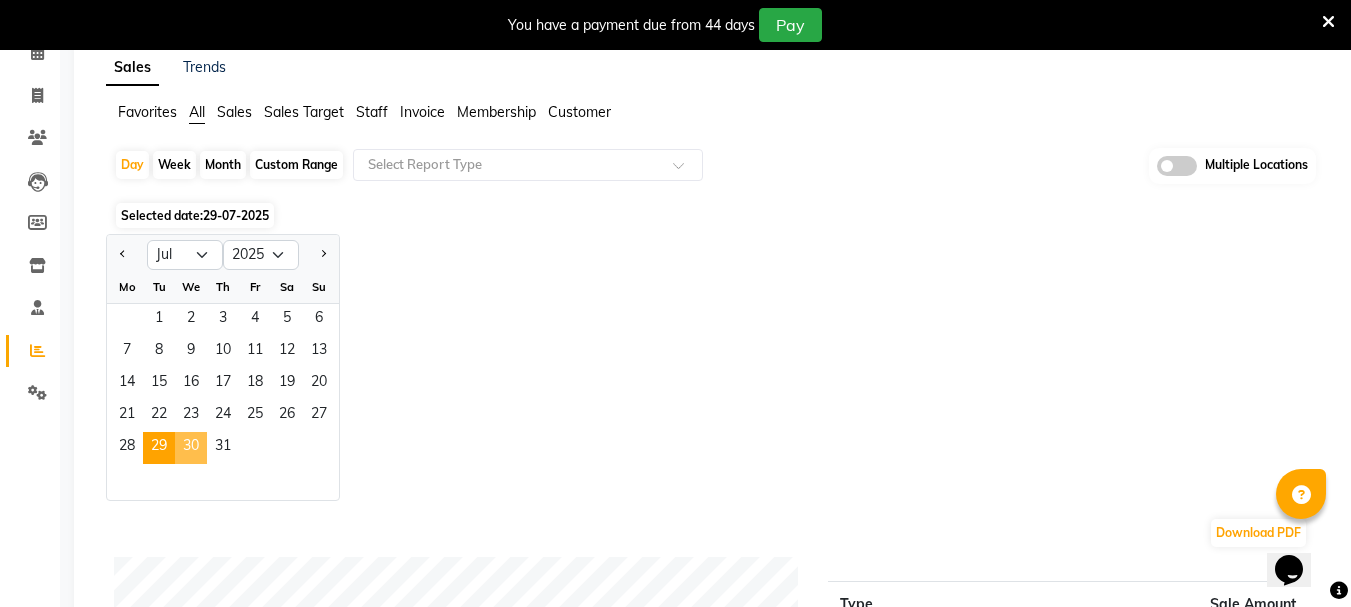 click on "30" 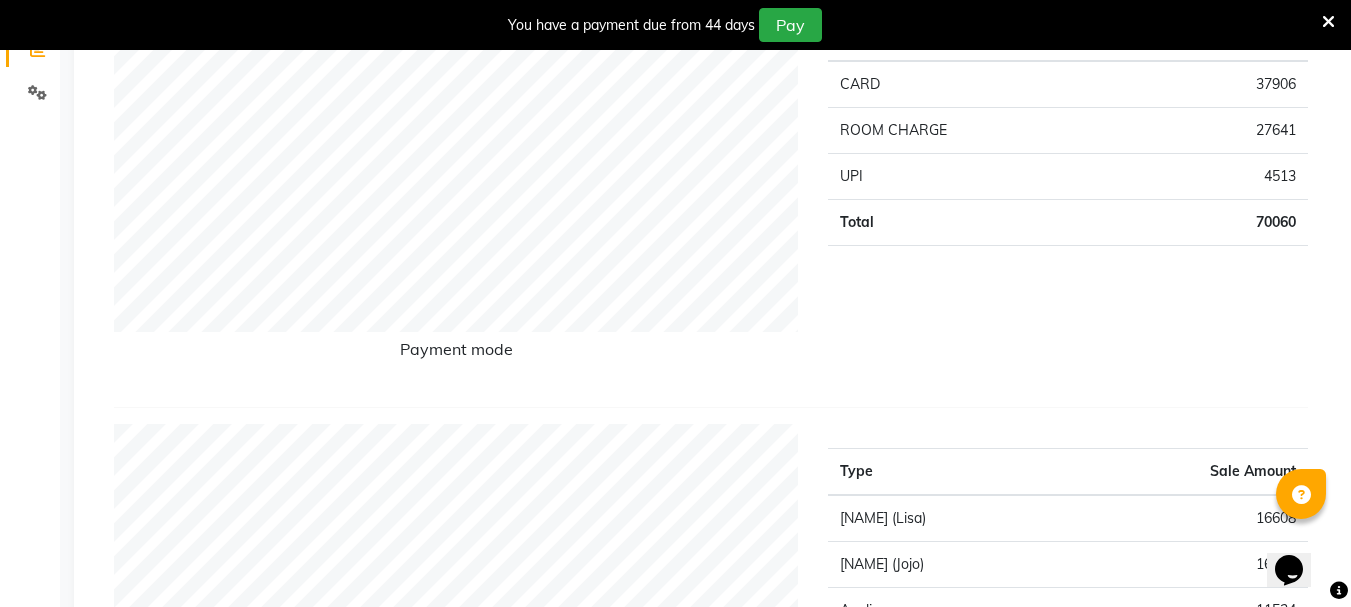 scroll, scrollTop: 0, scrollLeft: 0, axis: both 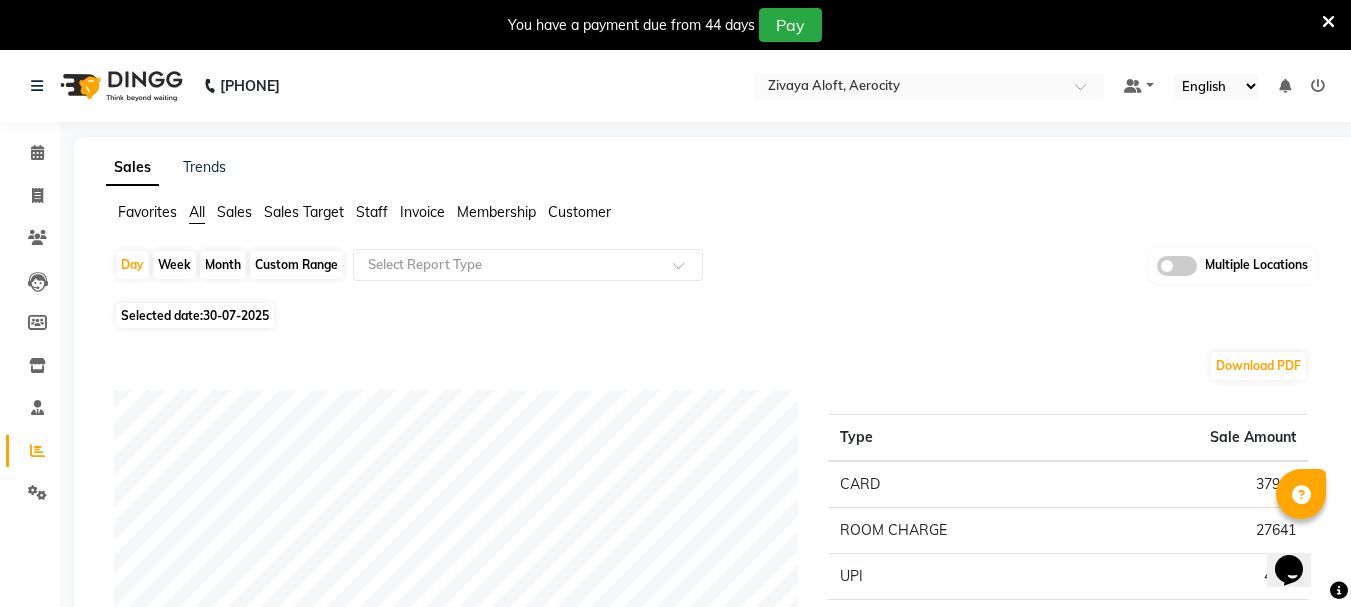 click on "Selected date:  30-07-2025" 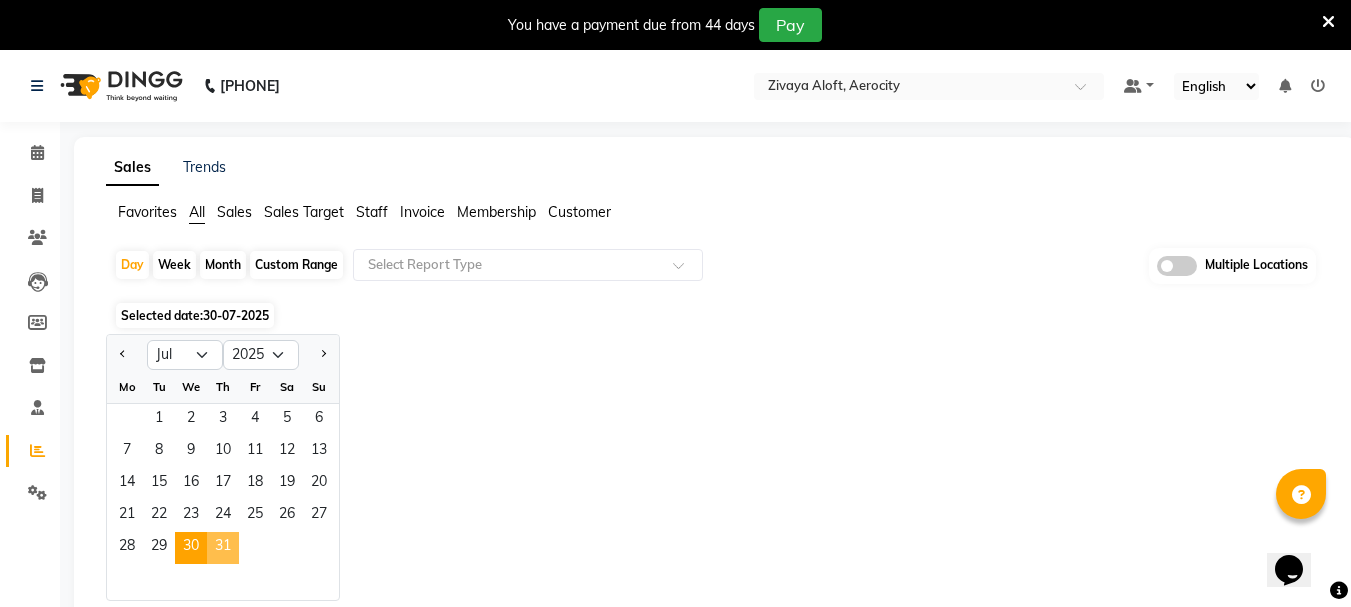 click on "31" 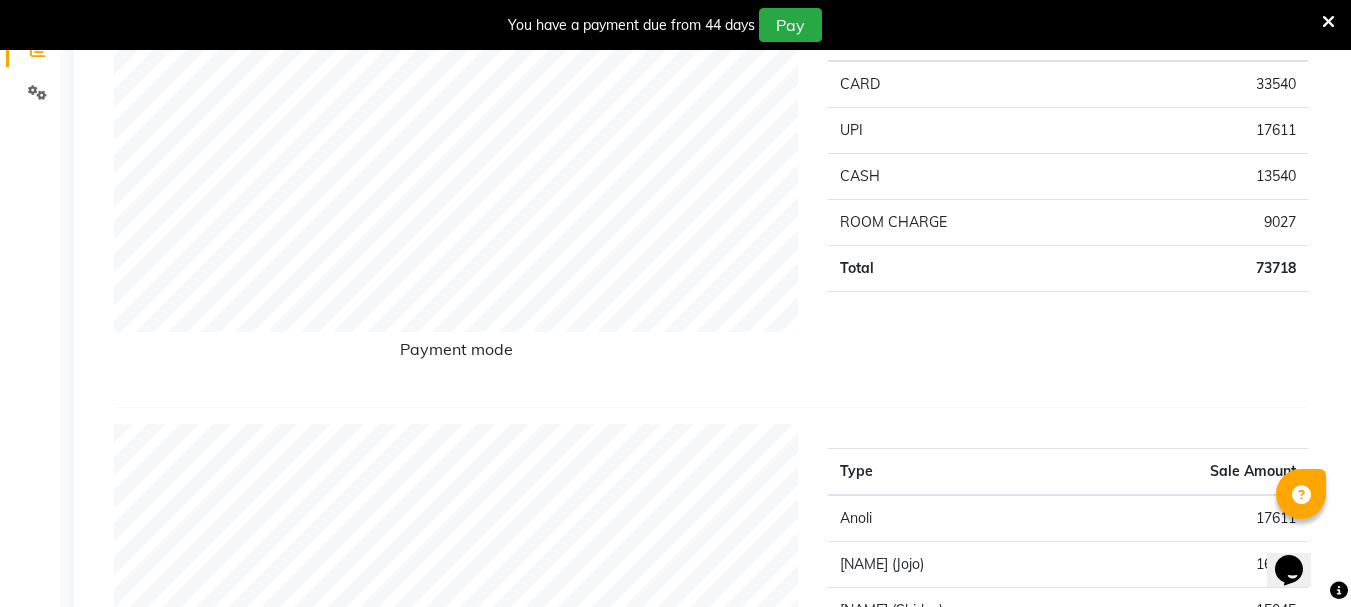 scroll, scrollTop: 0, scrollLeft: 0, axis: both 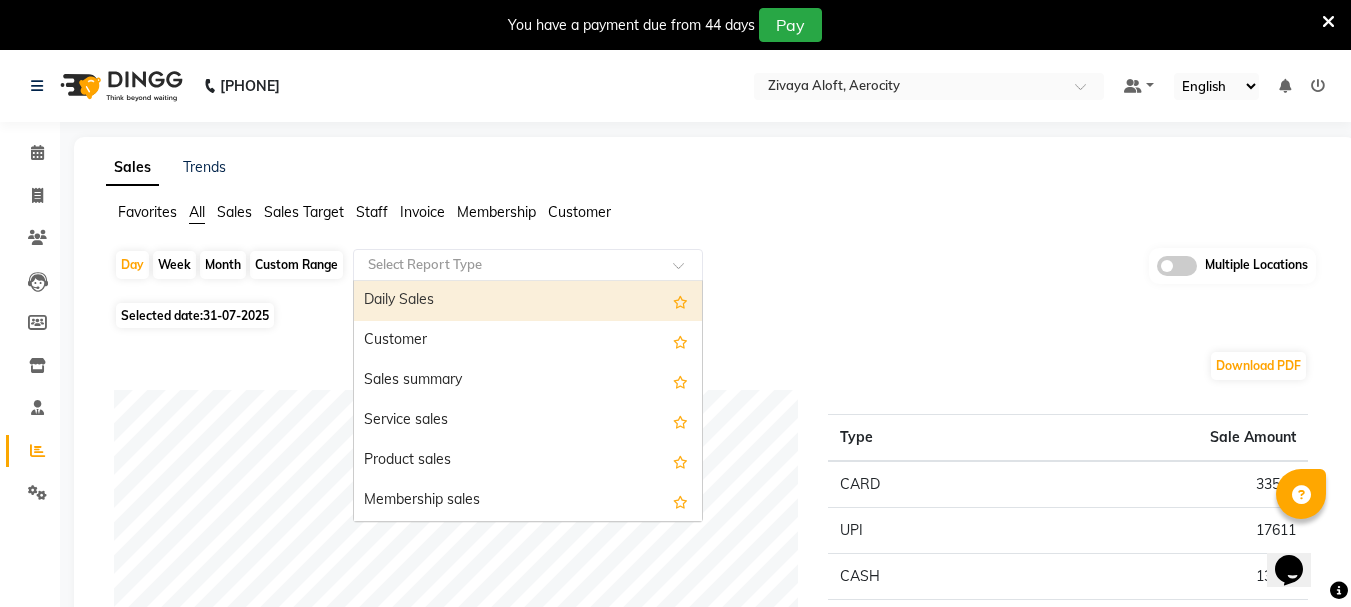 click on "Select Report Type" 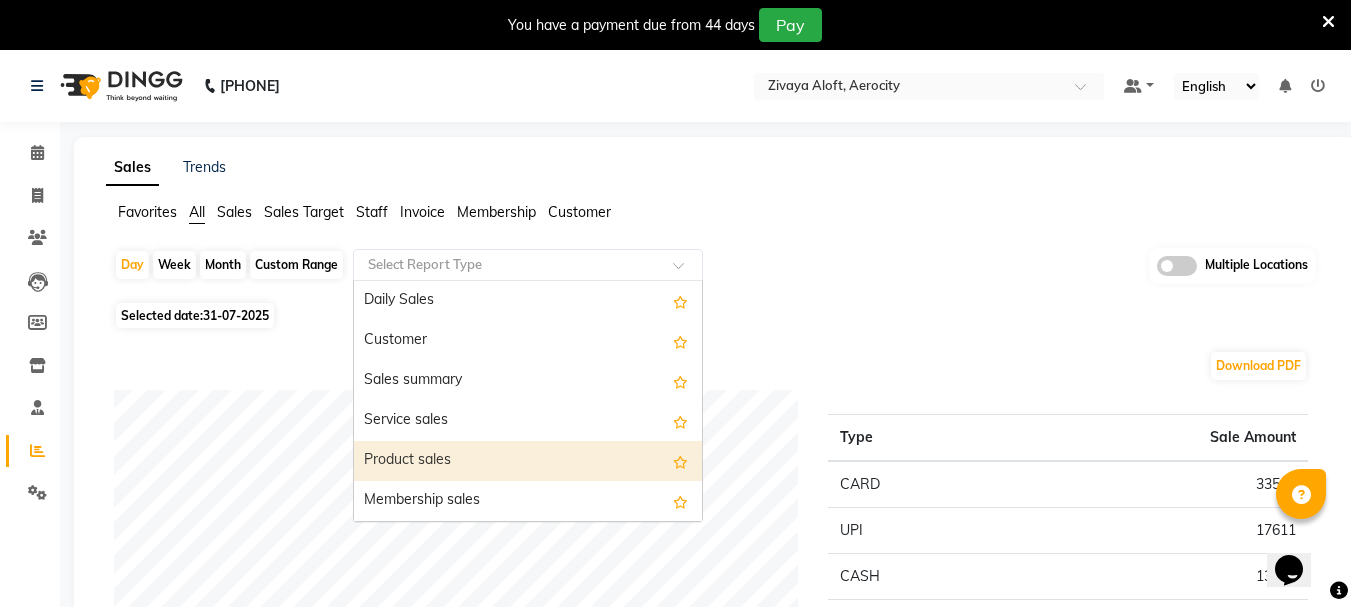 click on "Product sales" at bounding box center [528, 461] 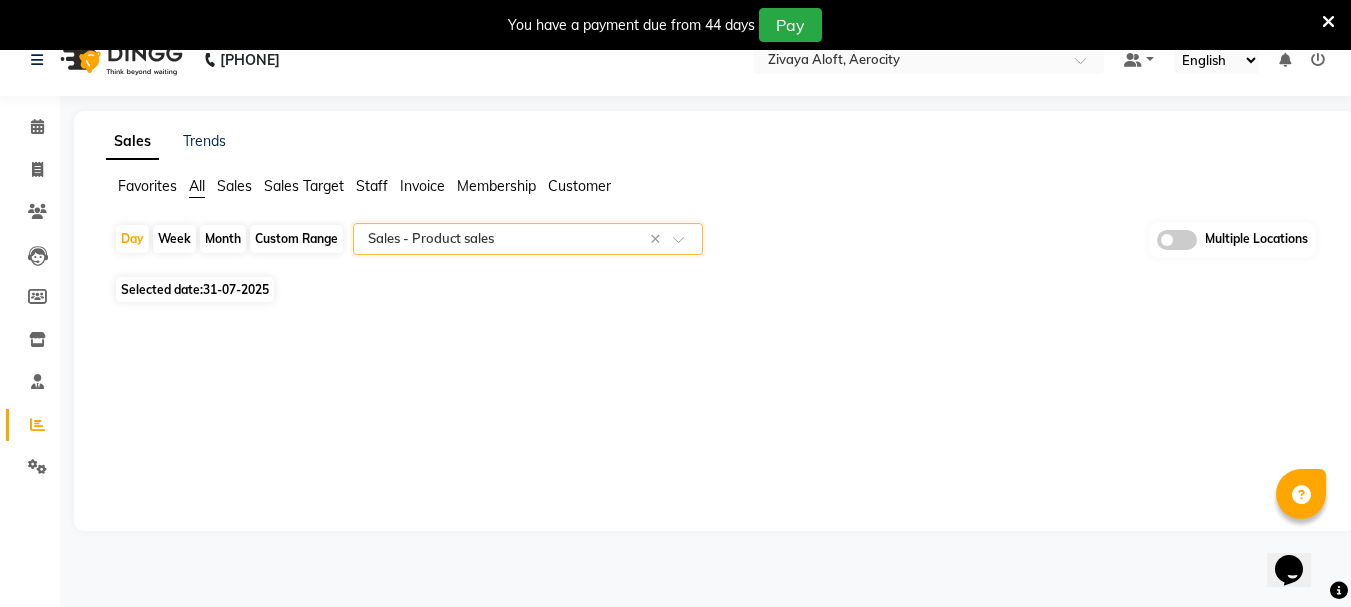 scroll, scrollTop: 50, scrollLeft: 0, axis: vertical 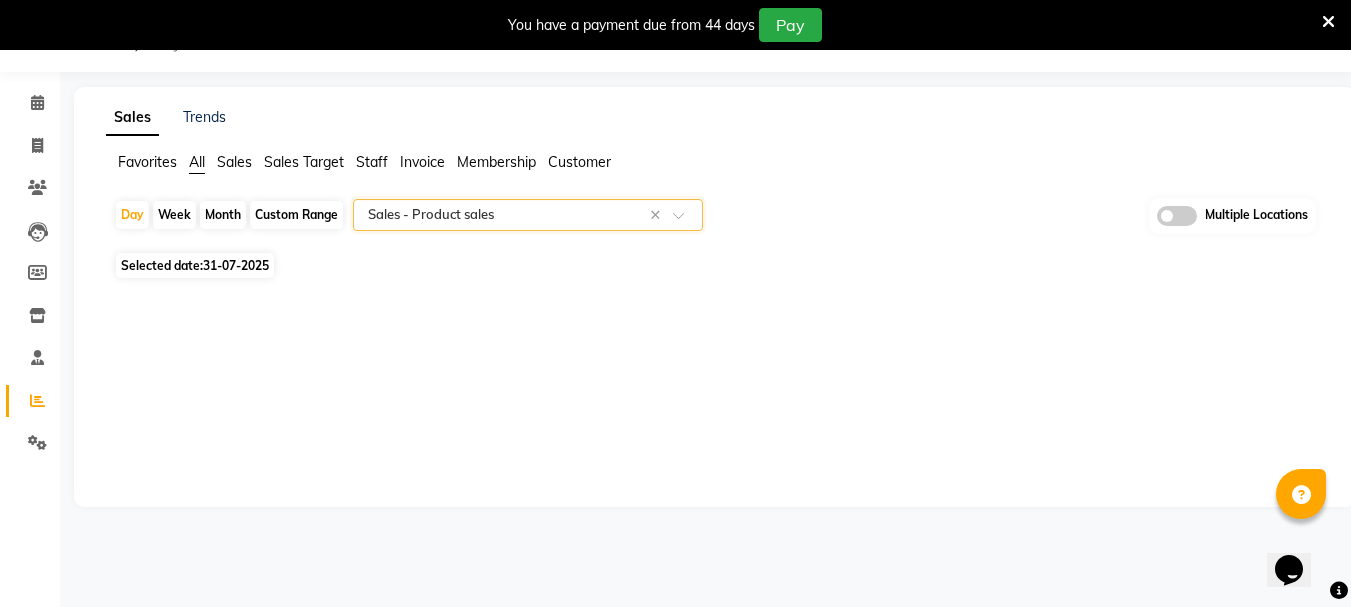 click on "Month" 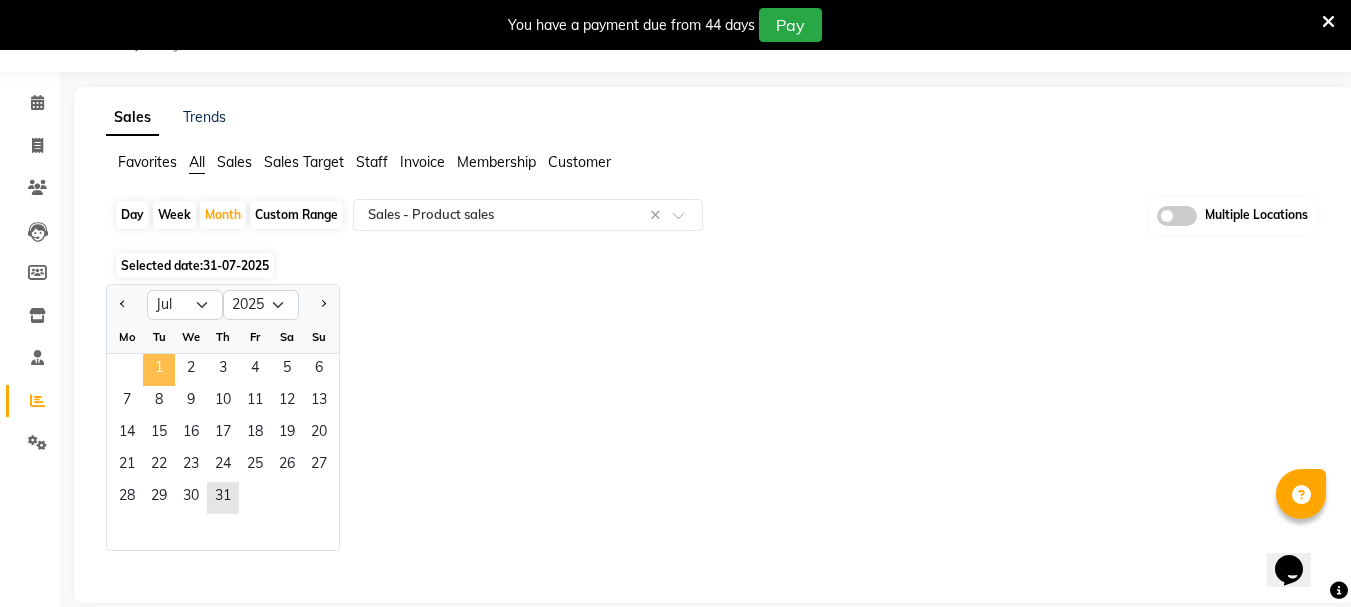 click on "1" 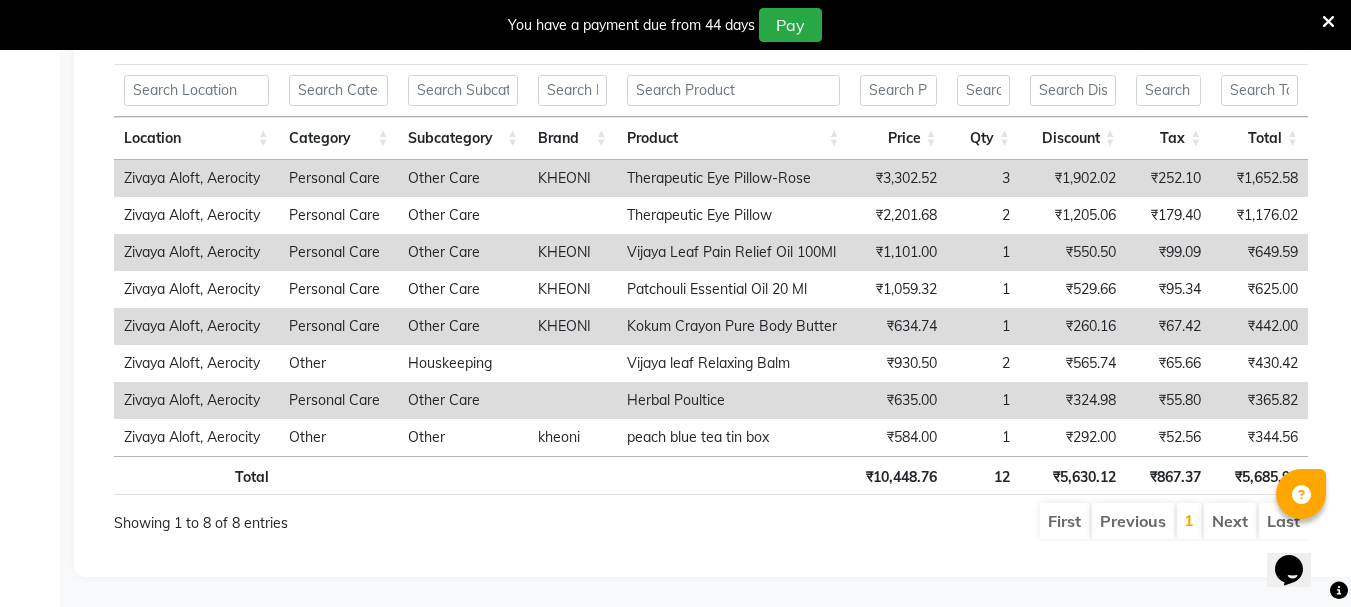 scroll, scrollTop: 1128, scrollLeft: 0, axis: vertical 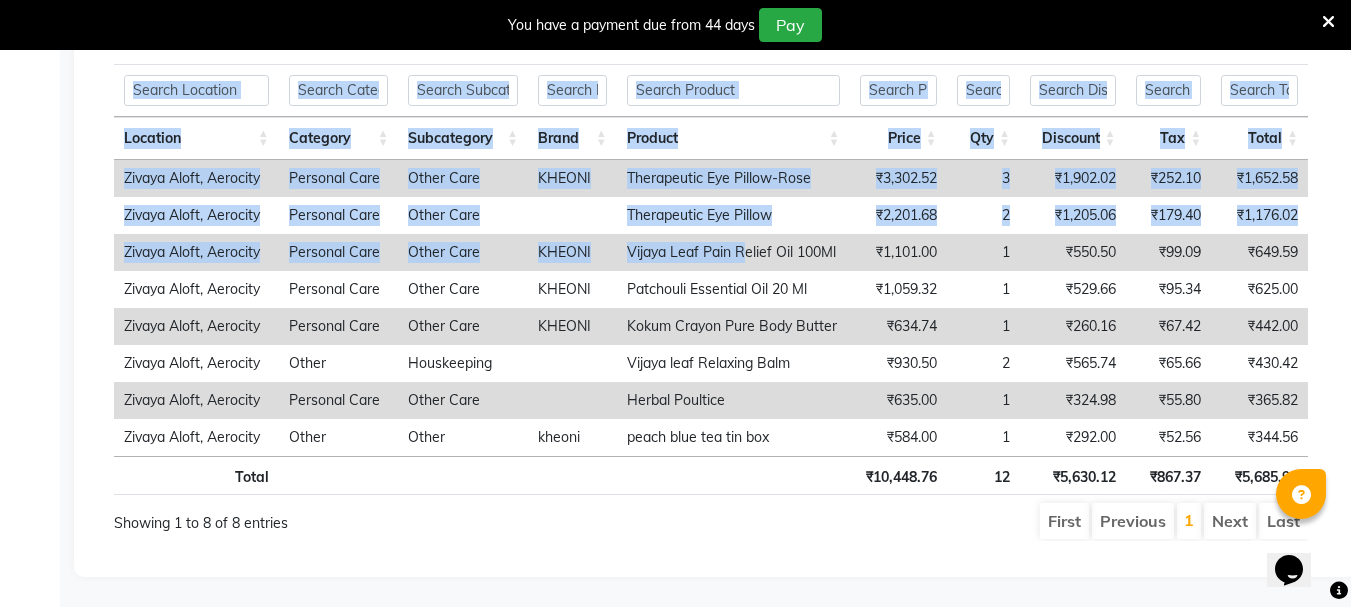 drag, startPoint x: 743, startPoint y: 237, endPoint x: 0, endPoint y: 274, distance: 743.9207 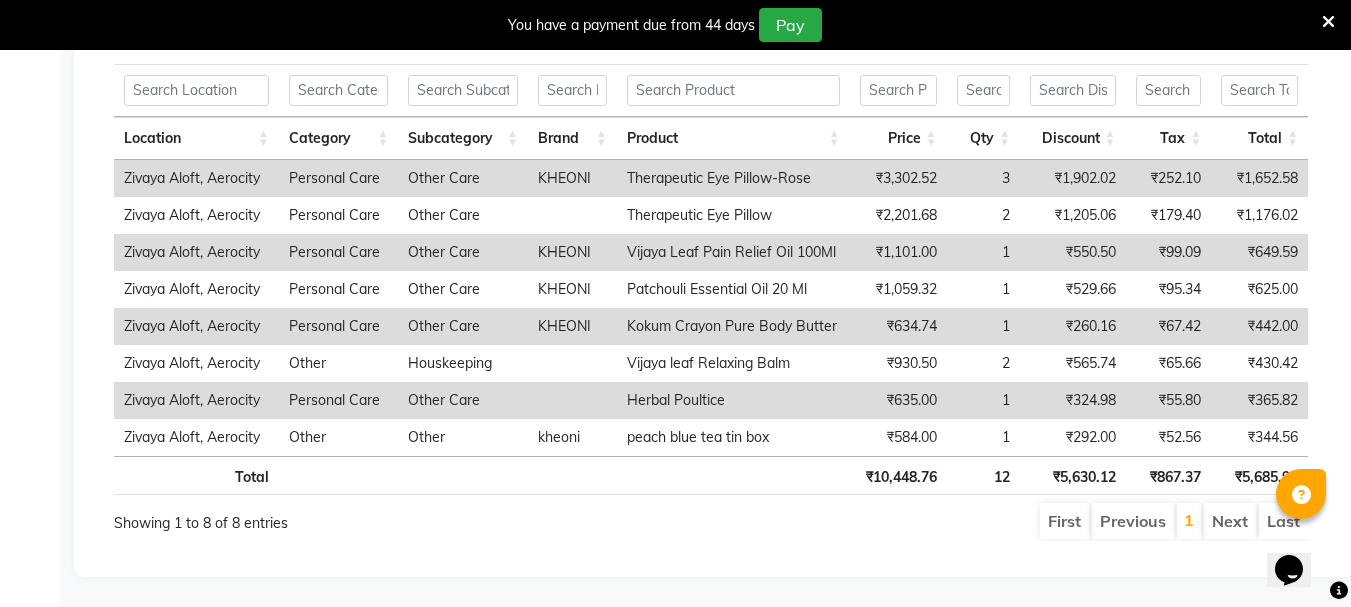click on "Other Care" at bounding box center [463, 326] 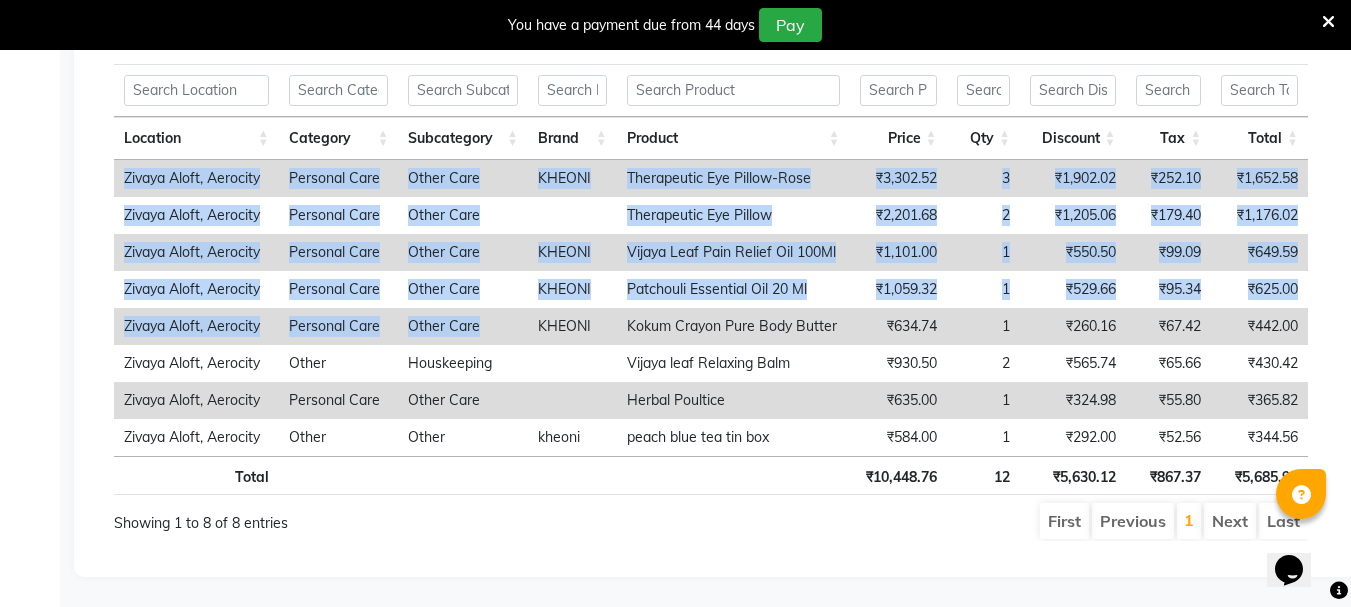 scroll, scrollTop: 0, scrollLeft: 15, axis: horizontal 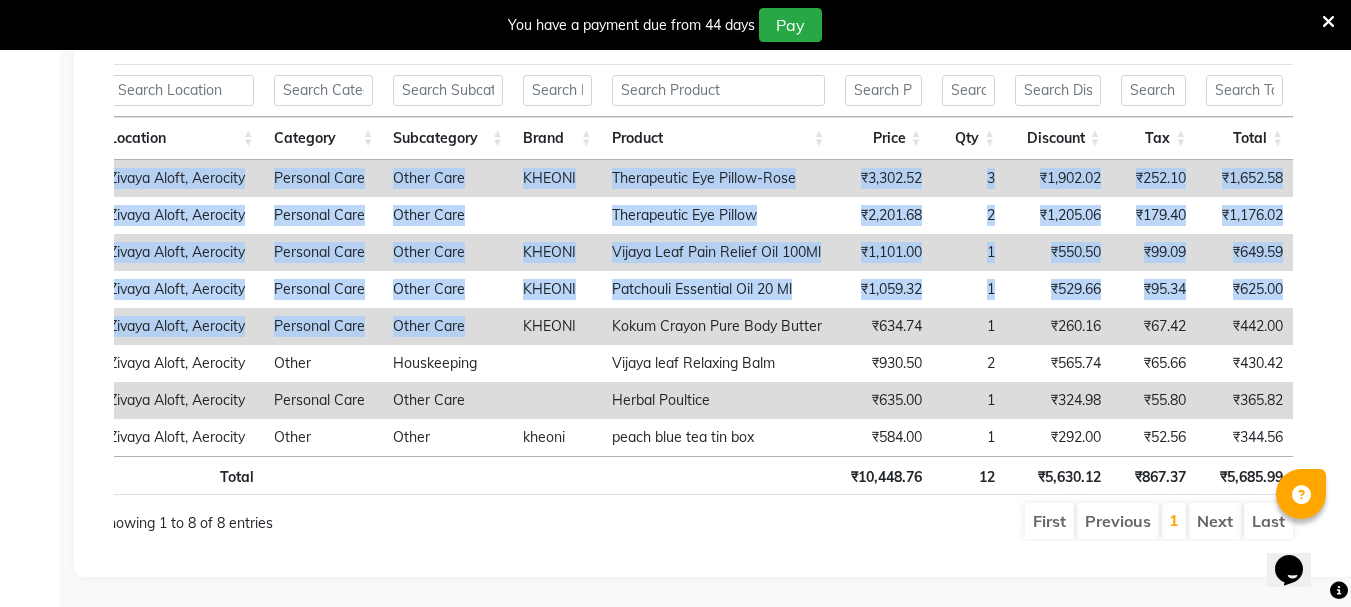 drag, startPoint x: 495, startPoint y: 323, endPoint x: 1365, endPoint y: 269, distance: 871.67426 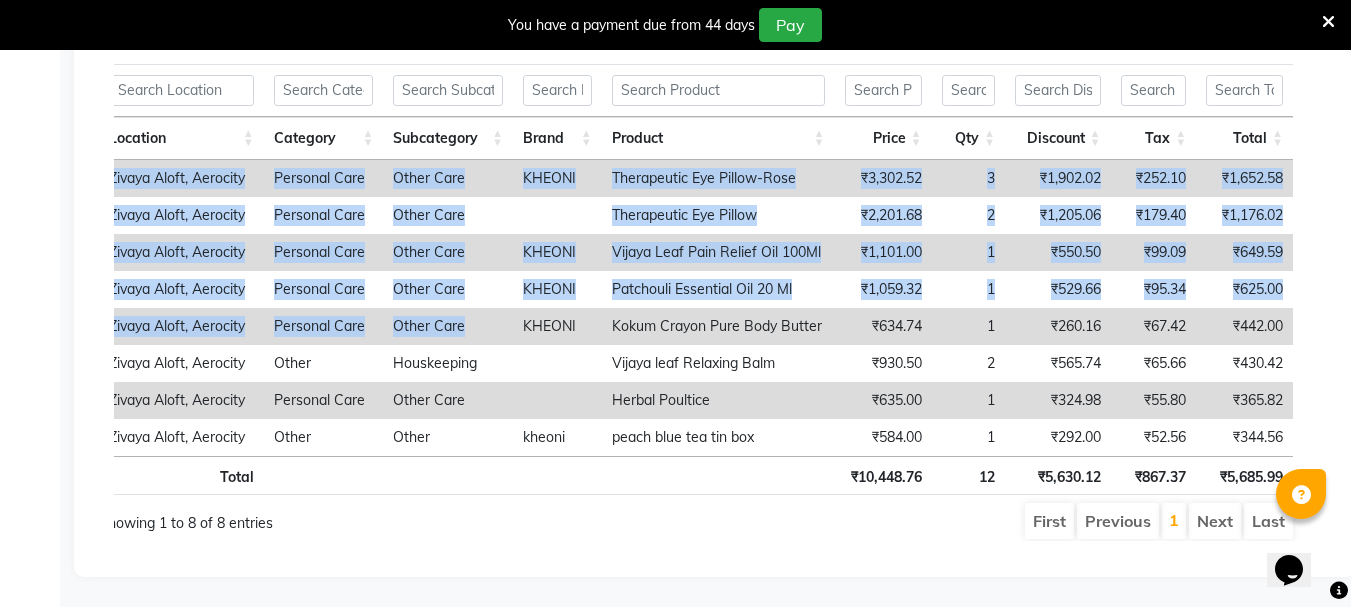 click on "Zivaya Aloft, Aerocity Personal Care Other Care KHEONI Therapeutic Eye Pillow-Rose ₹3,302.52 3 ₹1,902.02 ₹252.10 ₹1,652.58 Zivaya Aloft, Aerocity Personal Care Other Care Therapeutic Eye Pillow ₹2,201.68 2 ₹1,205.06 ₹179.40 ₹1,176.02 Zivaya Aloft, Aerocity Personal Care Other Care KHEONI Vijaya Leaf Pain Relief Oil 100Ml ₹1,101.00 1 ₹550.50 ₹99.09 ₹649.59 Zivaya Aloft, Aerocity Personal Care Other Care KHEONI Patchouli Essential Oil 20 Ml ₹1,059.32 1 ₹529.66 ₹95.34 ₹625.00 Zivaya Aloft, Aerocity Personal Care Other Care KHEONI Kokum Crayon Pure Body Butter ₹634.74 1 ₹260.16 ₹67.42 ₹442.00 Zivaya Aloft, Aerocity Other Houskeeping Vijaya leaf Relaxing Balm ₹930.50 2 ₹565.74 ₹65.66 ₹430.42 Zivaya Aloft, Aerocity Personal Care Other Care Herbal Poultice ₹635.00 1 1" at bounding box center (696, 279) 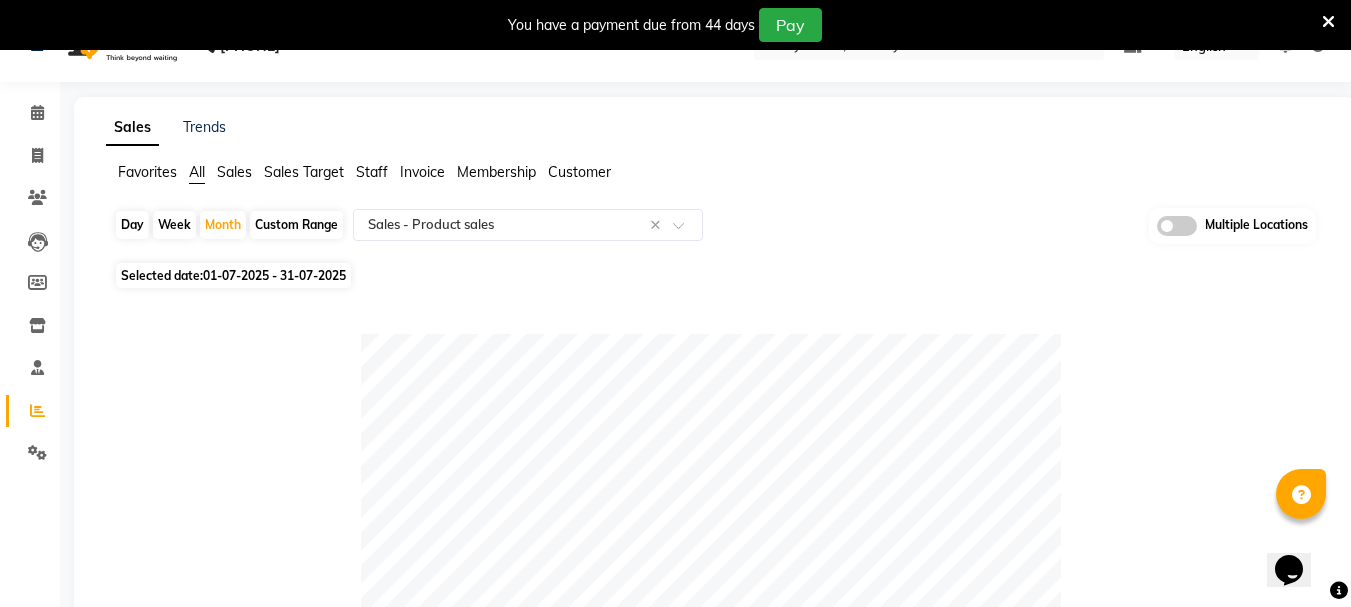 scroll, scrollTop: 28, scrollLeft: 0, axis: vertical 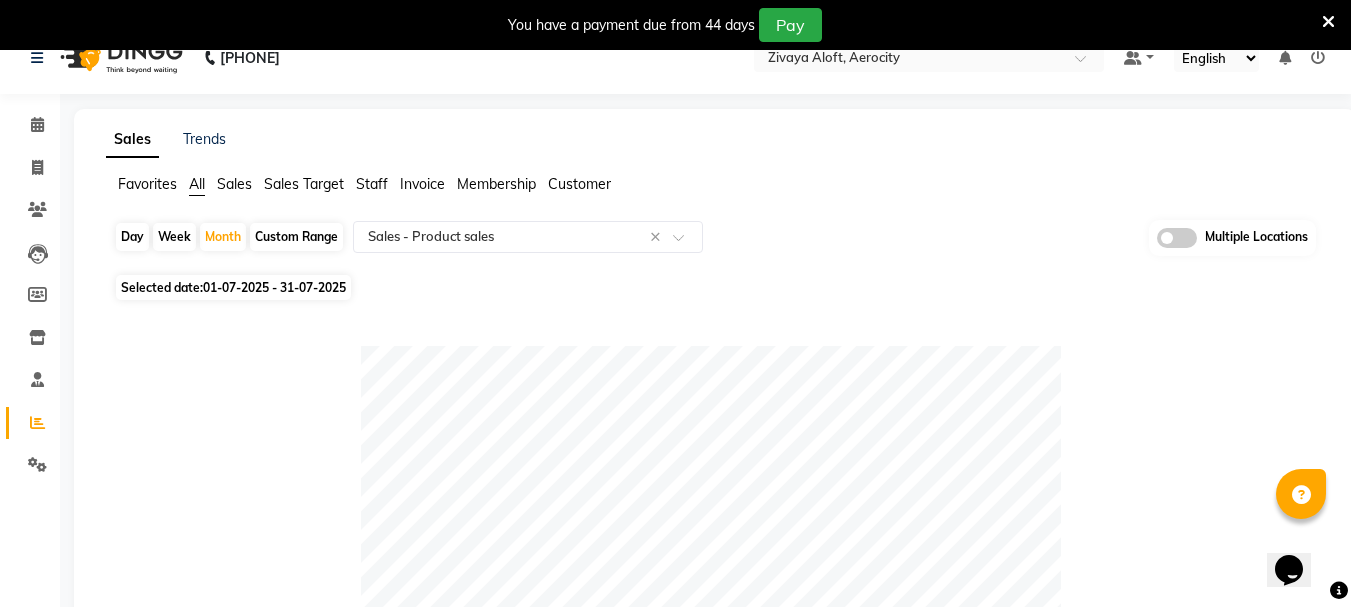 click on "Day   Week   Month   Custom Range  Select Report Type × Sales -  Product sales × Multiple Locations" 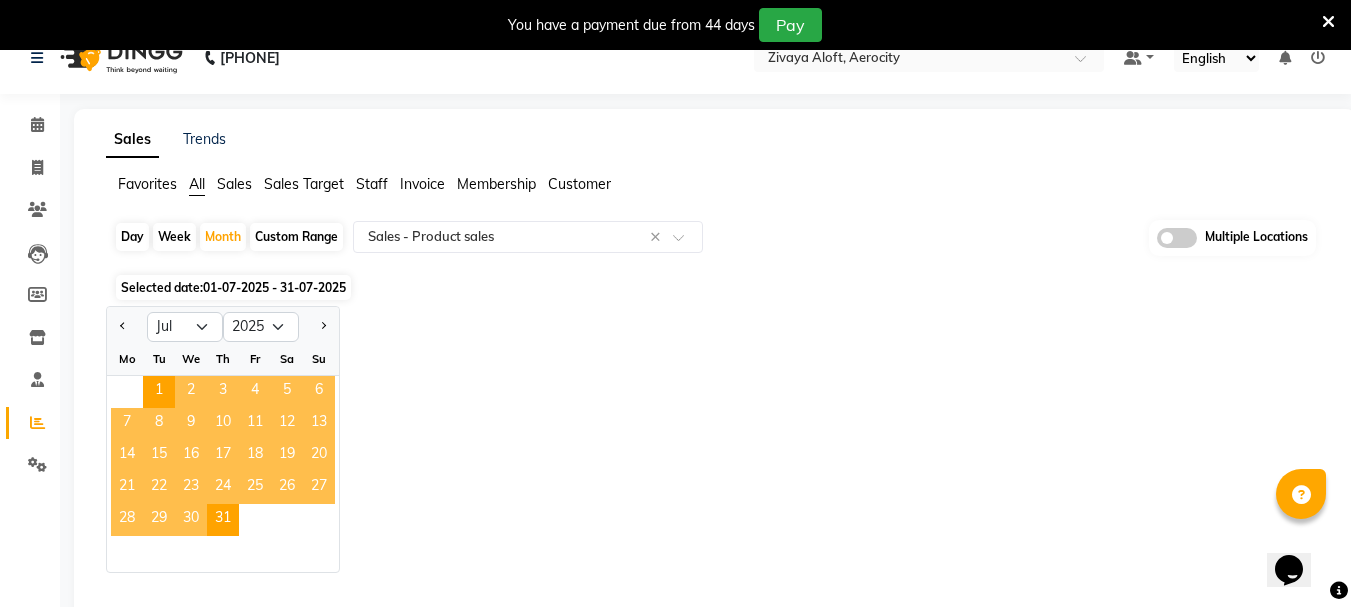 click 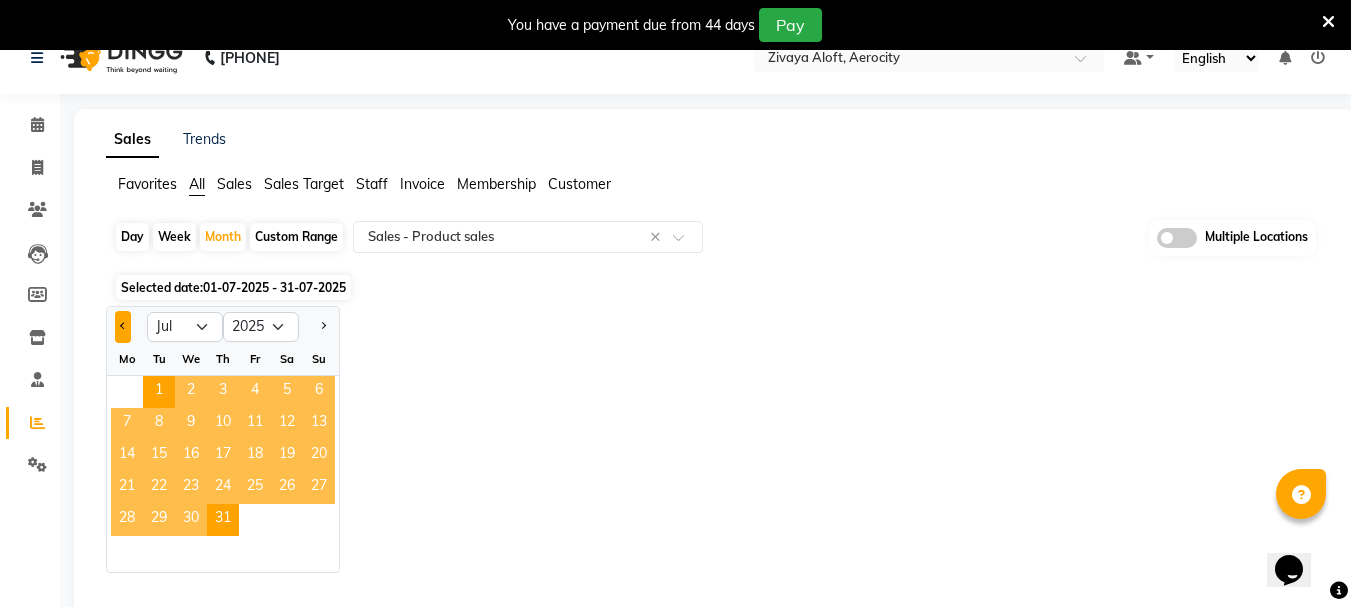 click 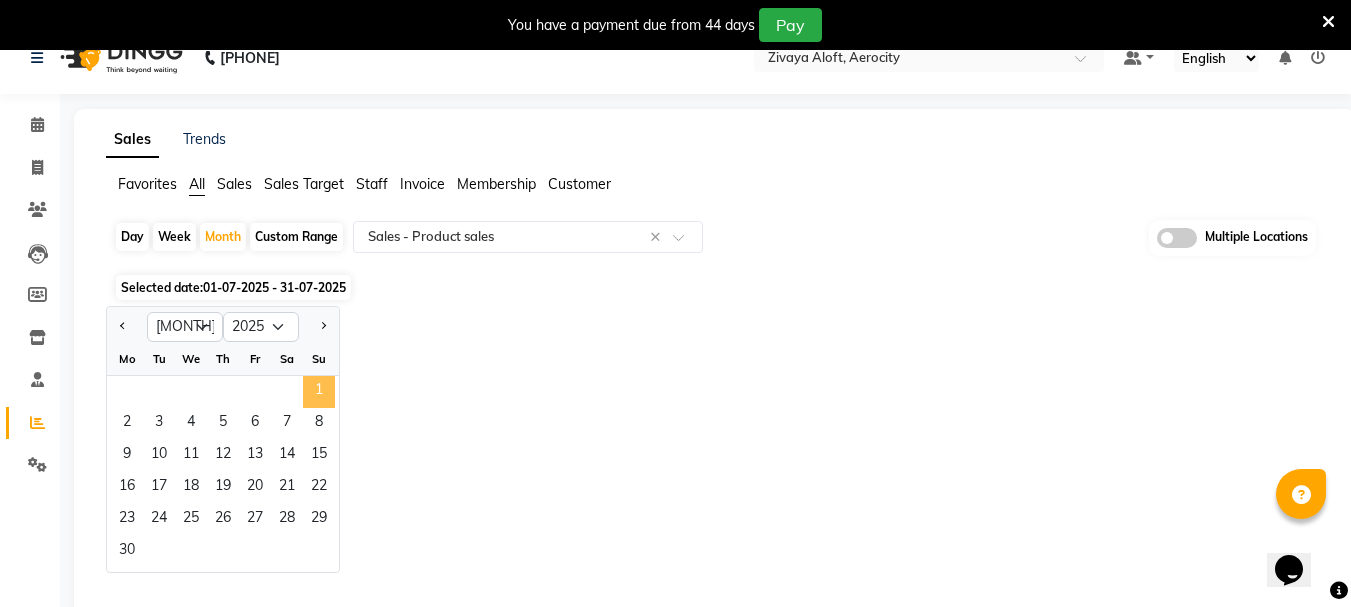 click on "1" 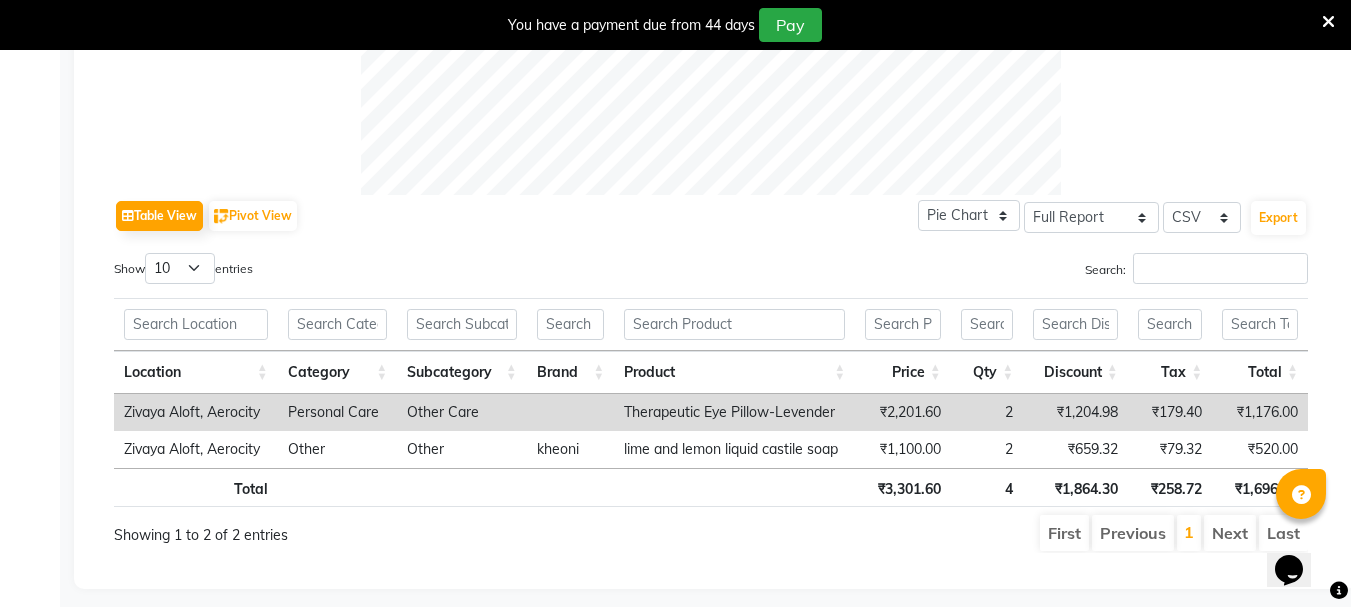 scroll, scrollTop: 906, scrollLeft: 0, axis: vertical 